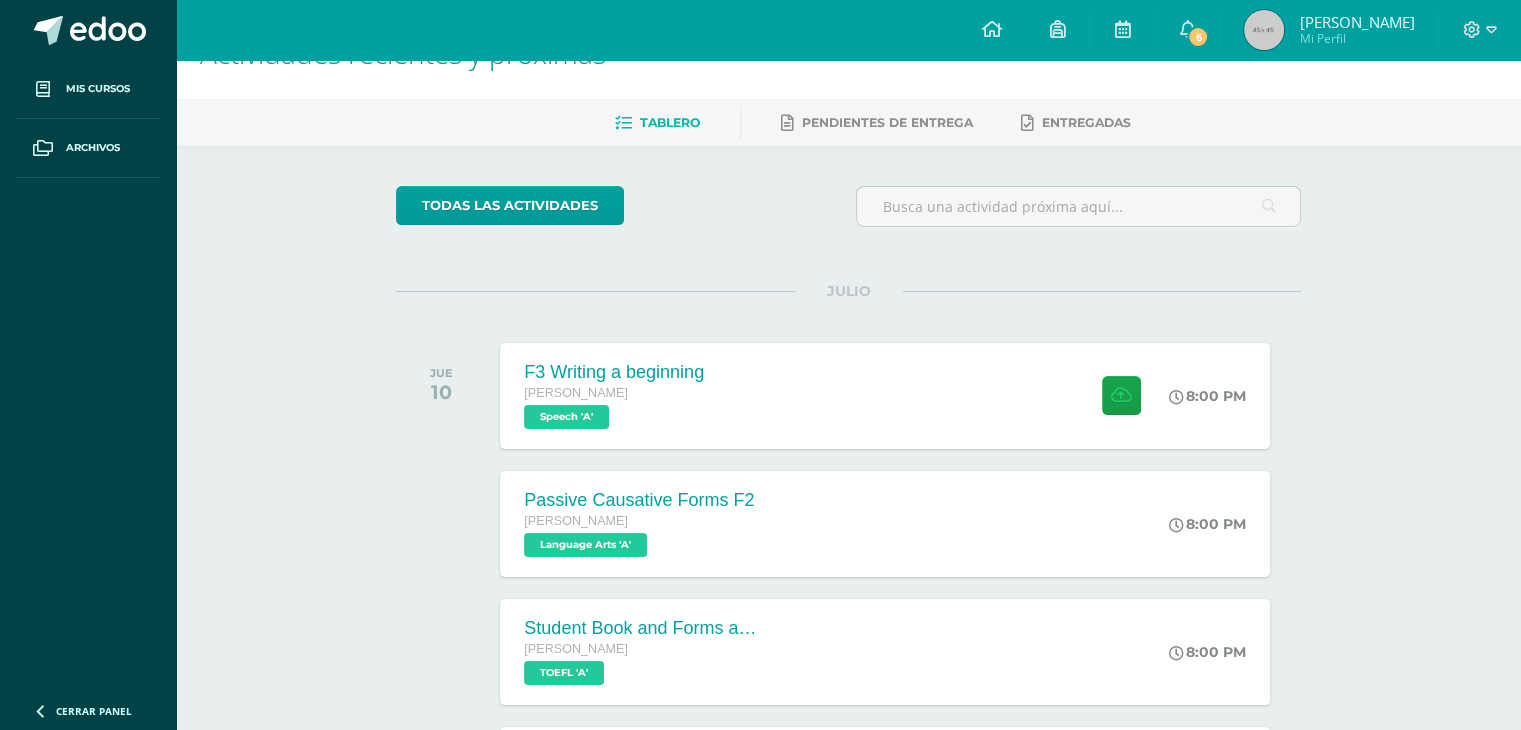 scroll, scrollTop: 80, scrollLeft: 0, axis: vertical 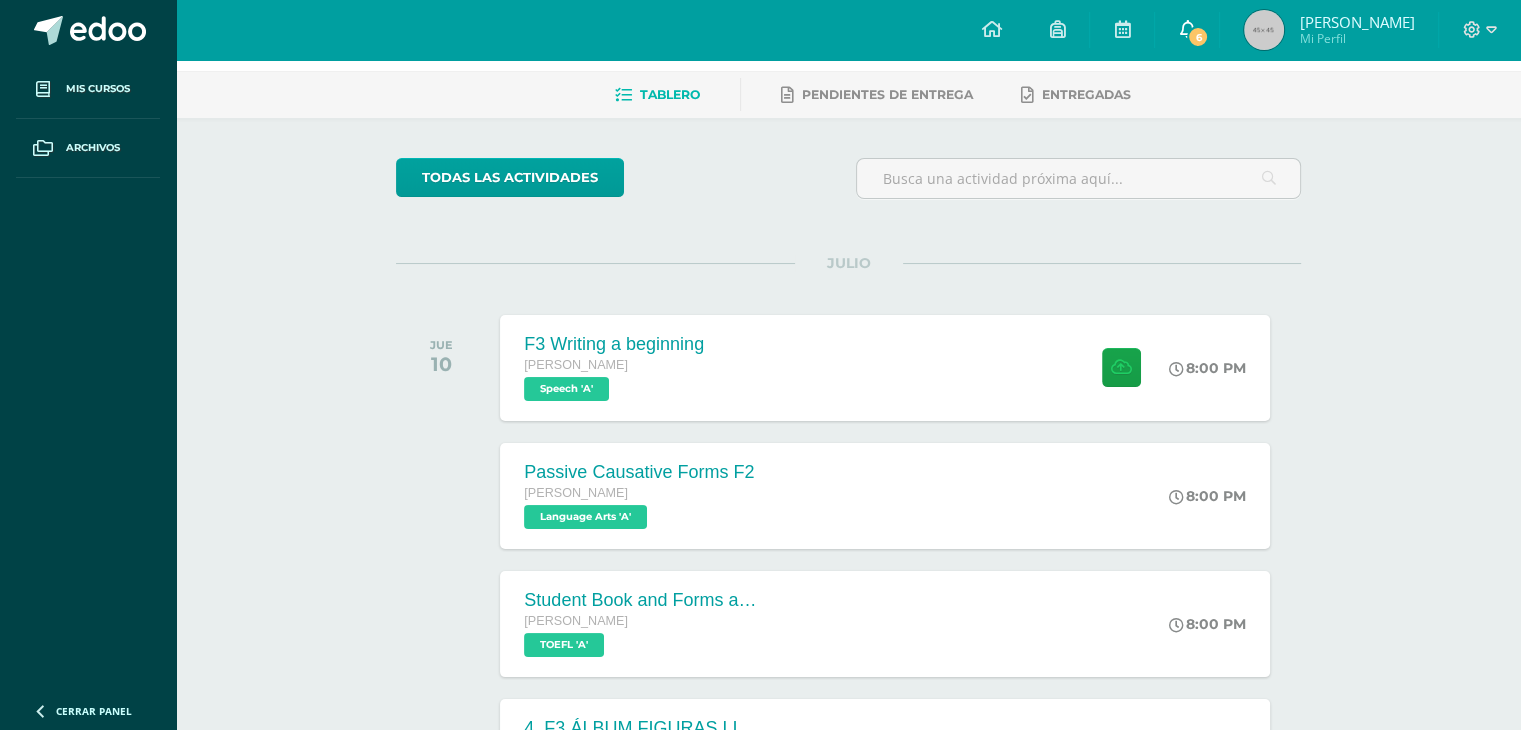 click on "6" at bounding box center [1187, 30] 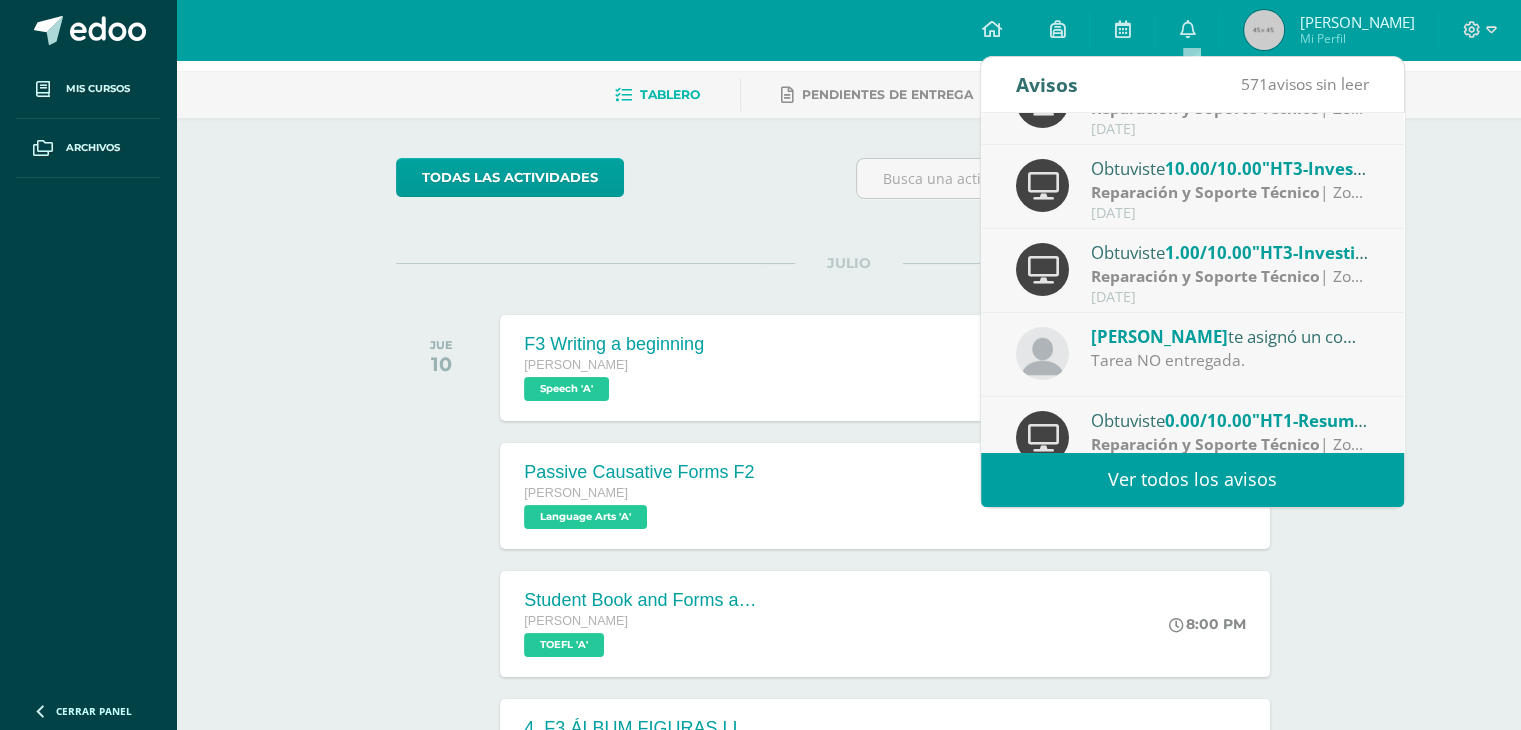 scroll, scrollTop: 136, scrollLeft: 0, axis: vertical 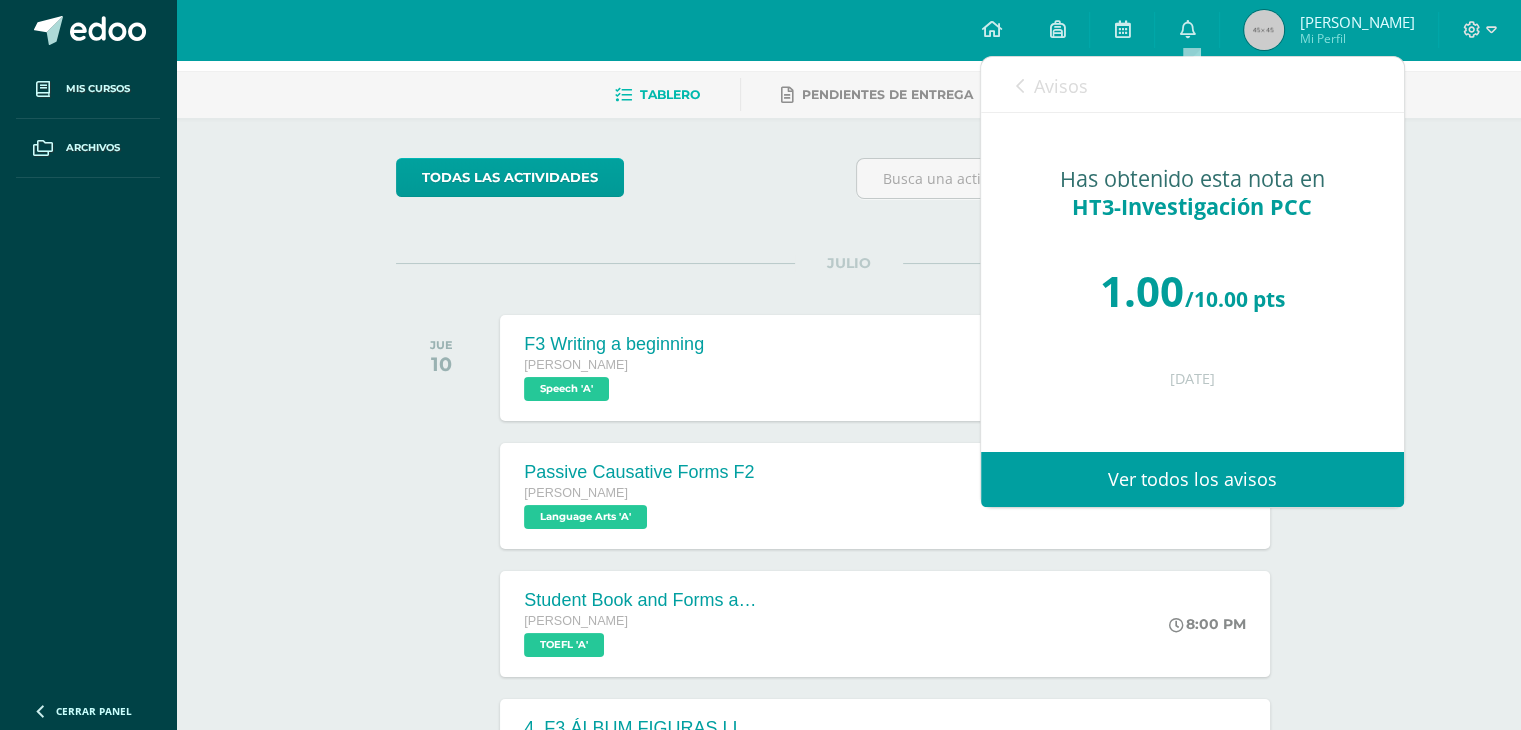 click on "1.00
/10.00 pts" at bounding box center (1192, 291) 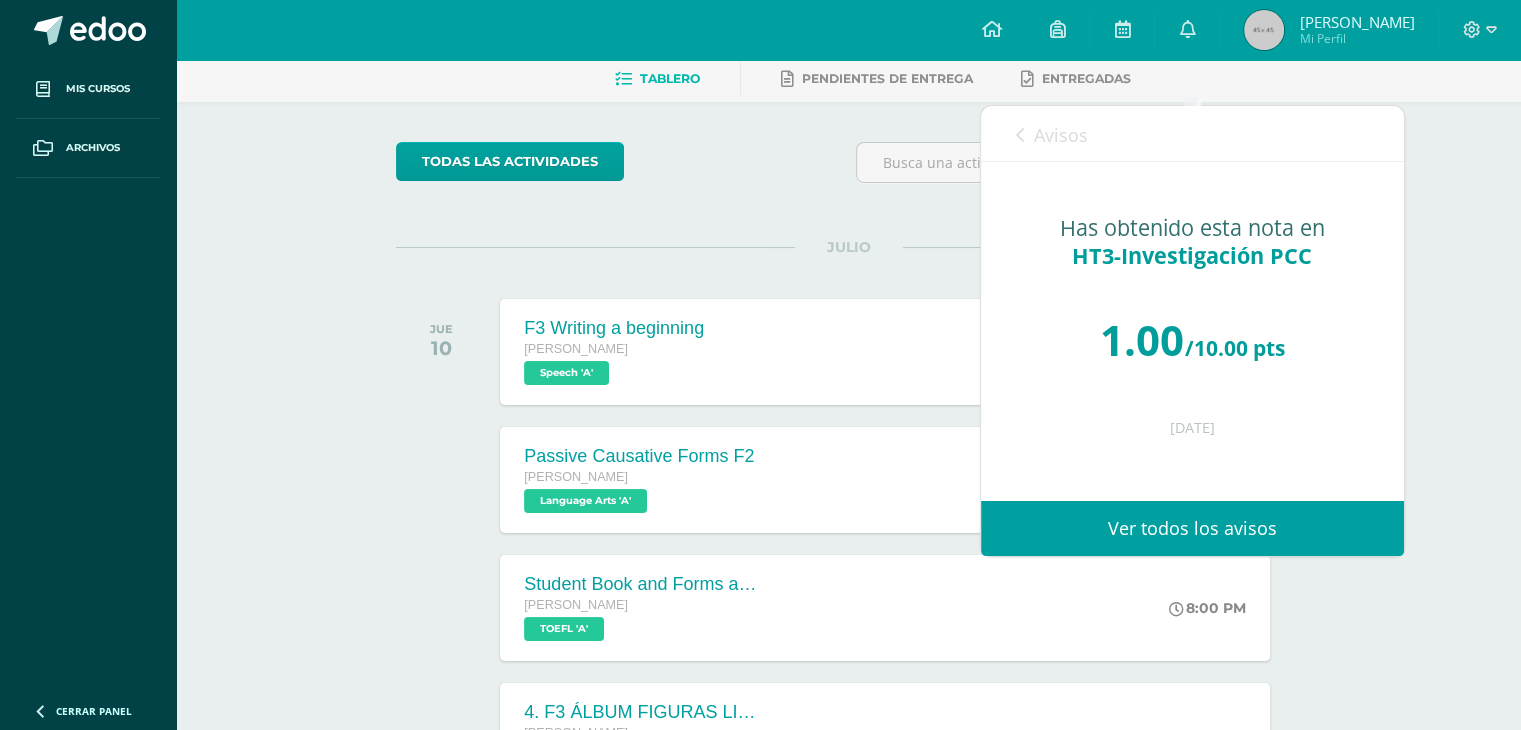 scroll, scrollTop: 92, scrollLeft: 0, axis: vertical 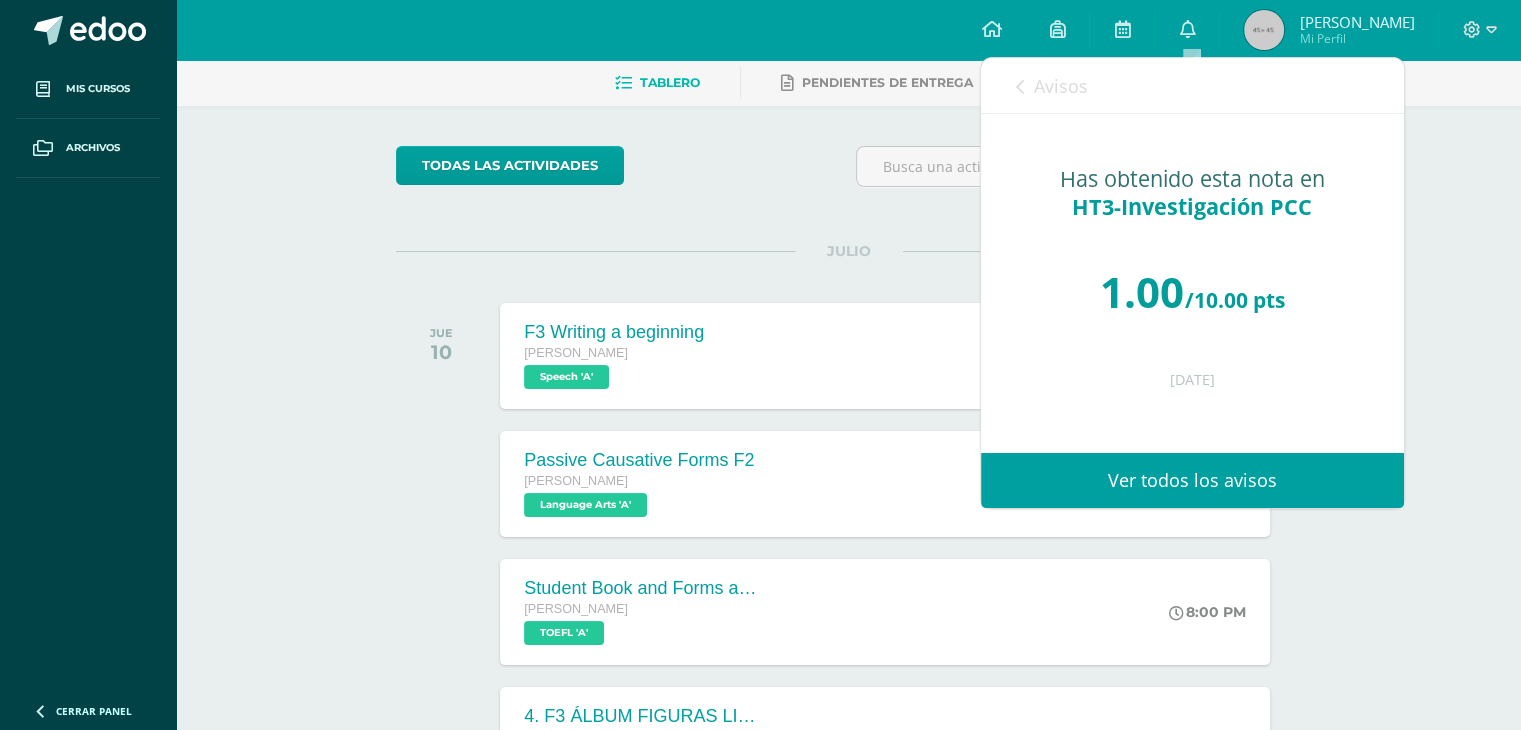 click on "1.00
/10.00 pts" at bounding box center (1192, 292) 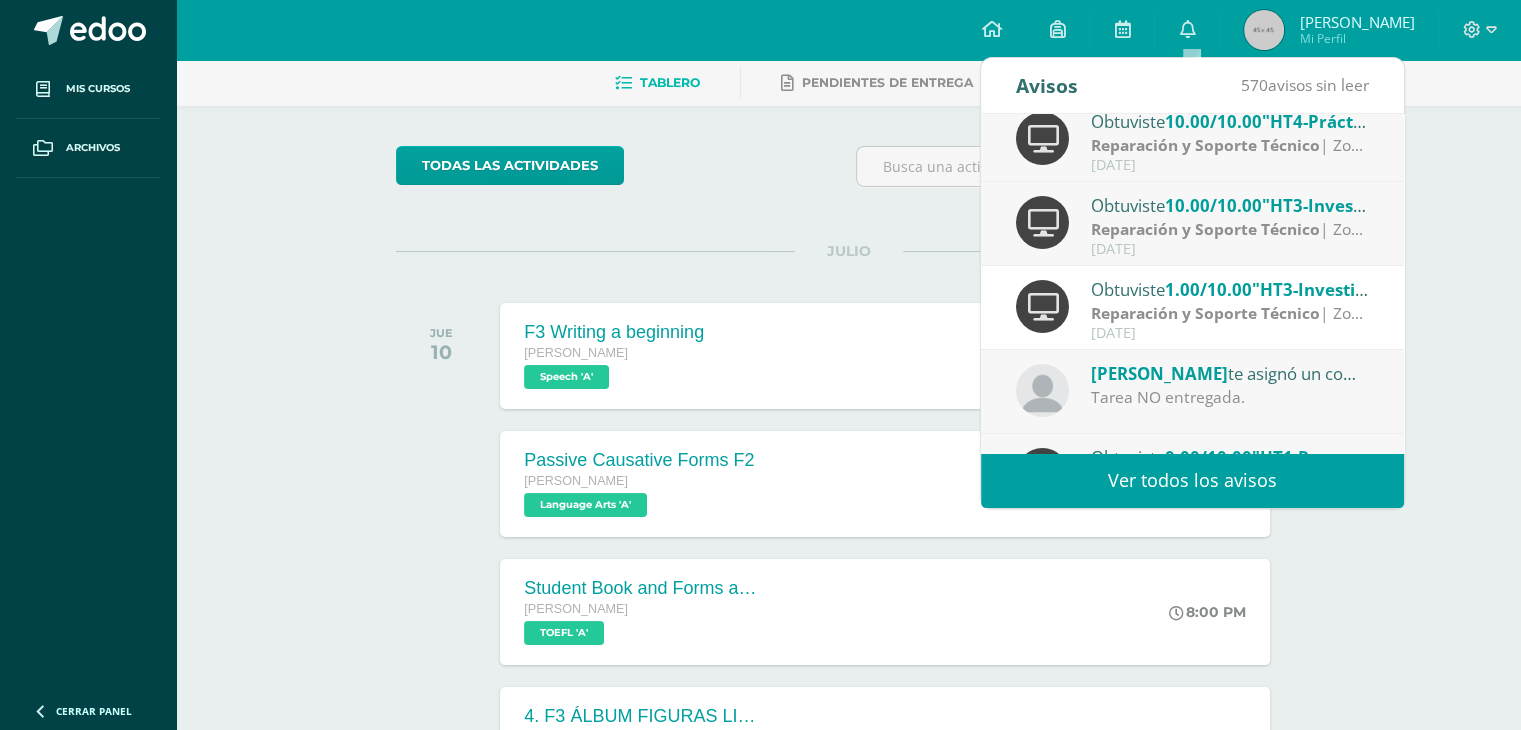 scroll, scrollTop: 100, scrollLeft: 0, axis: vertical 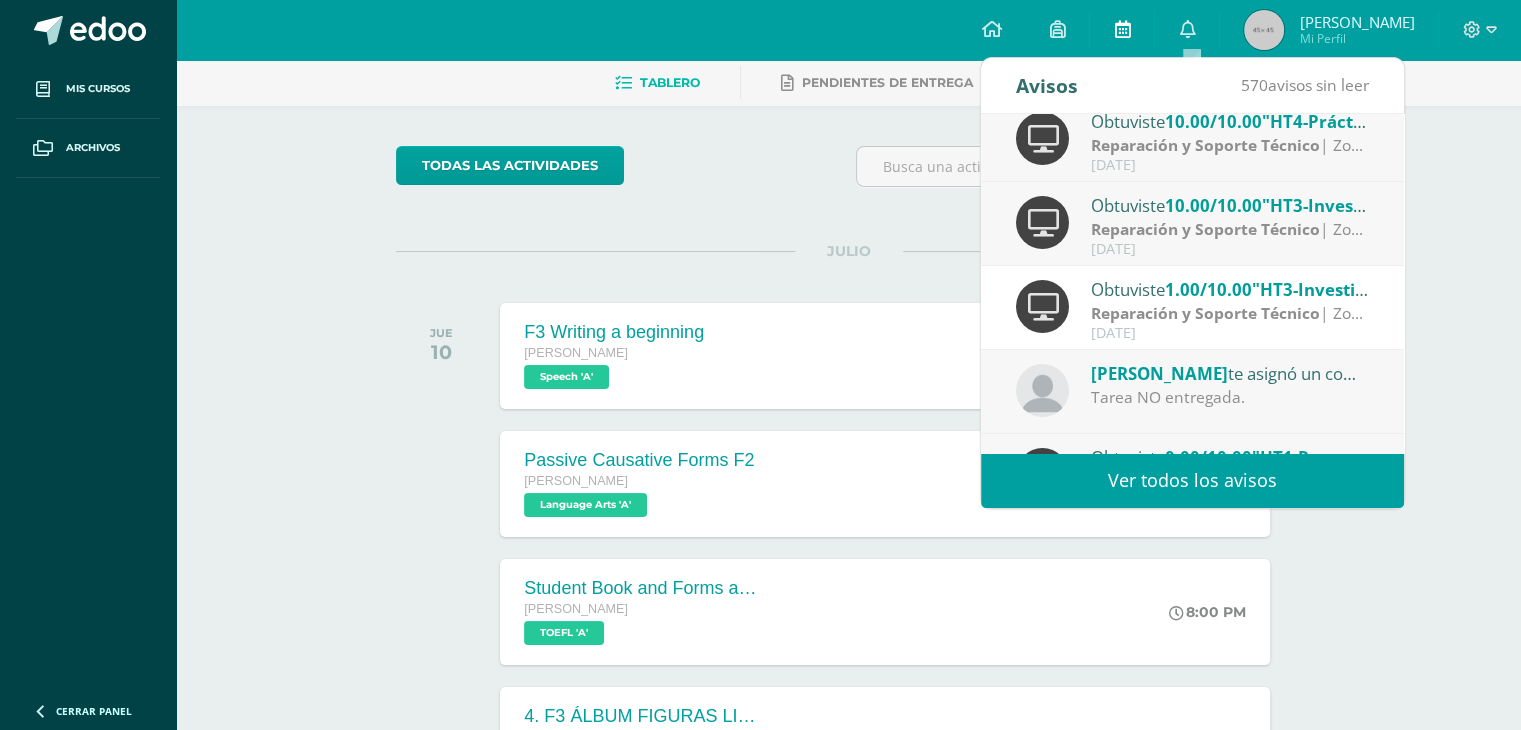 click at bounding box center [1122, 29] 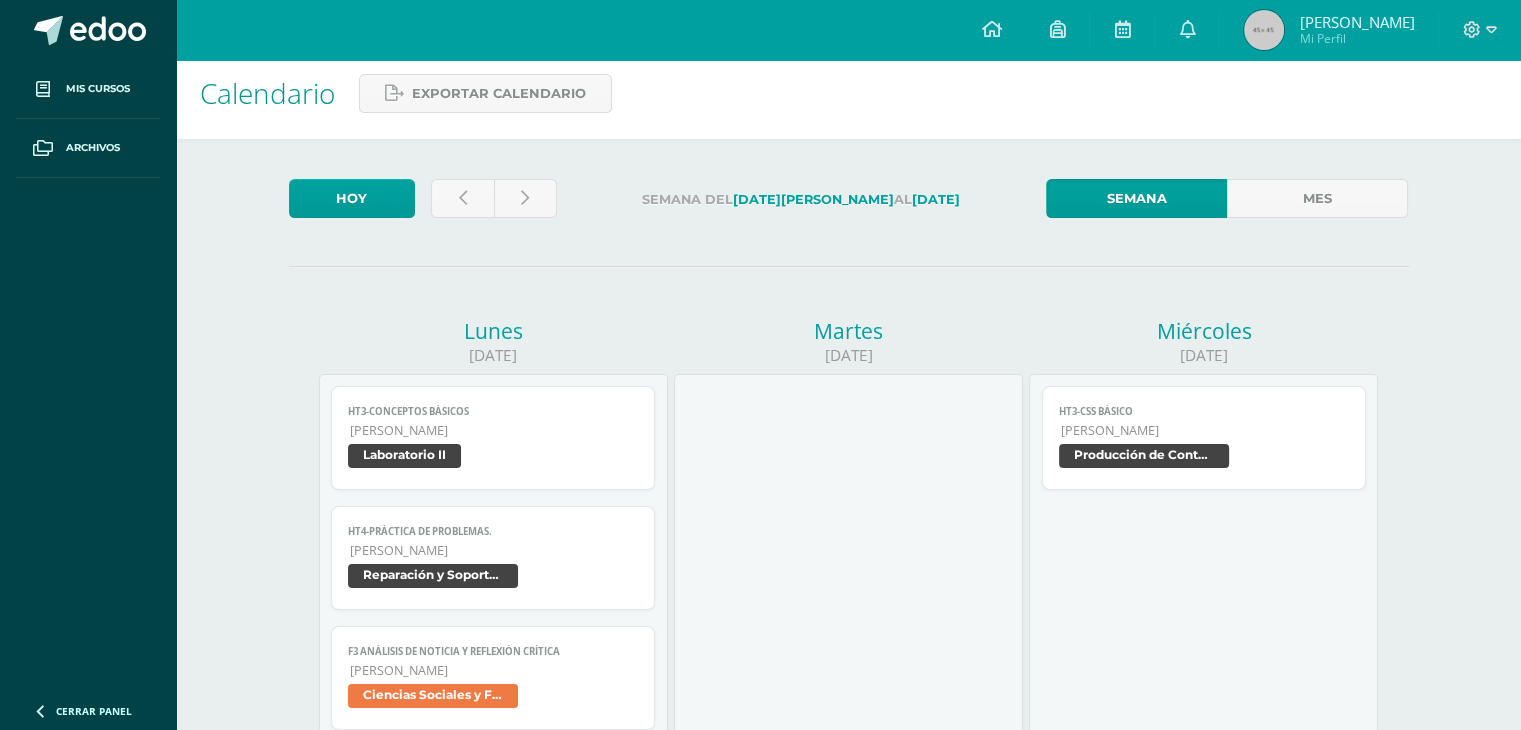 scroll, scrollTop: 12, scrollLeft: 0, axis: vertical 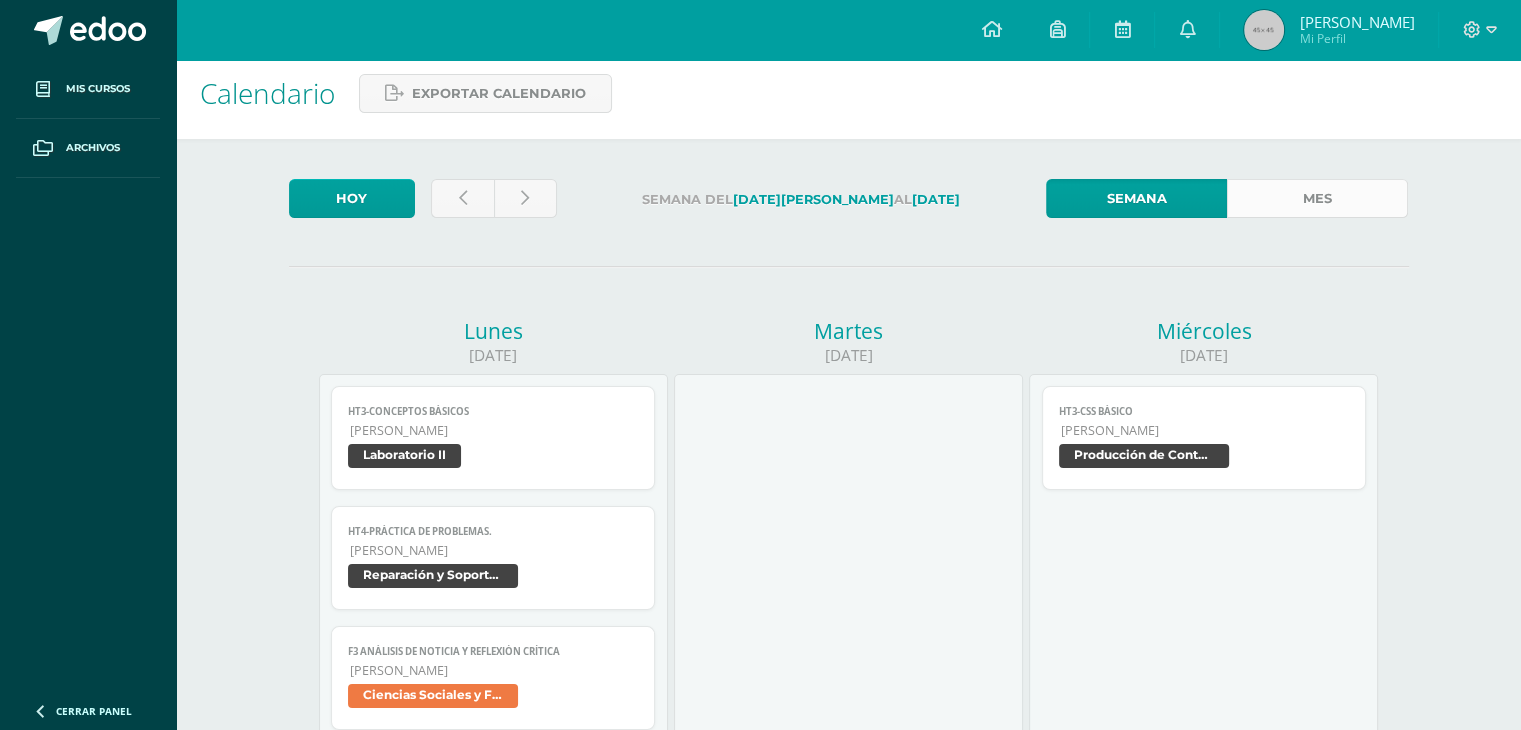 click on "Mes" at bounding box center (1317, 198) 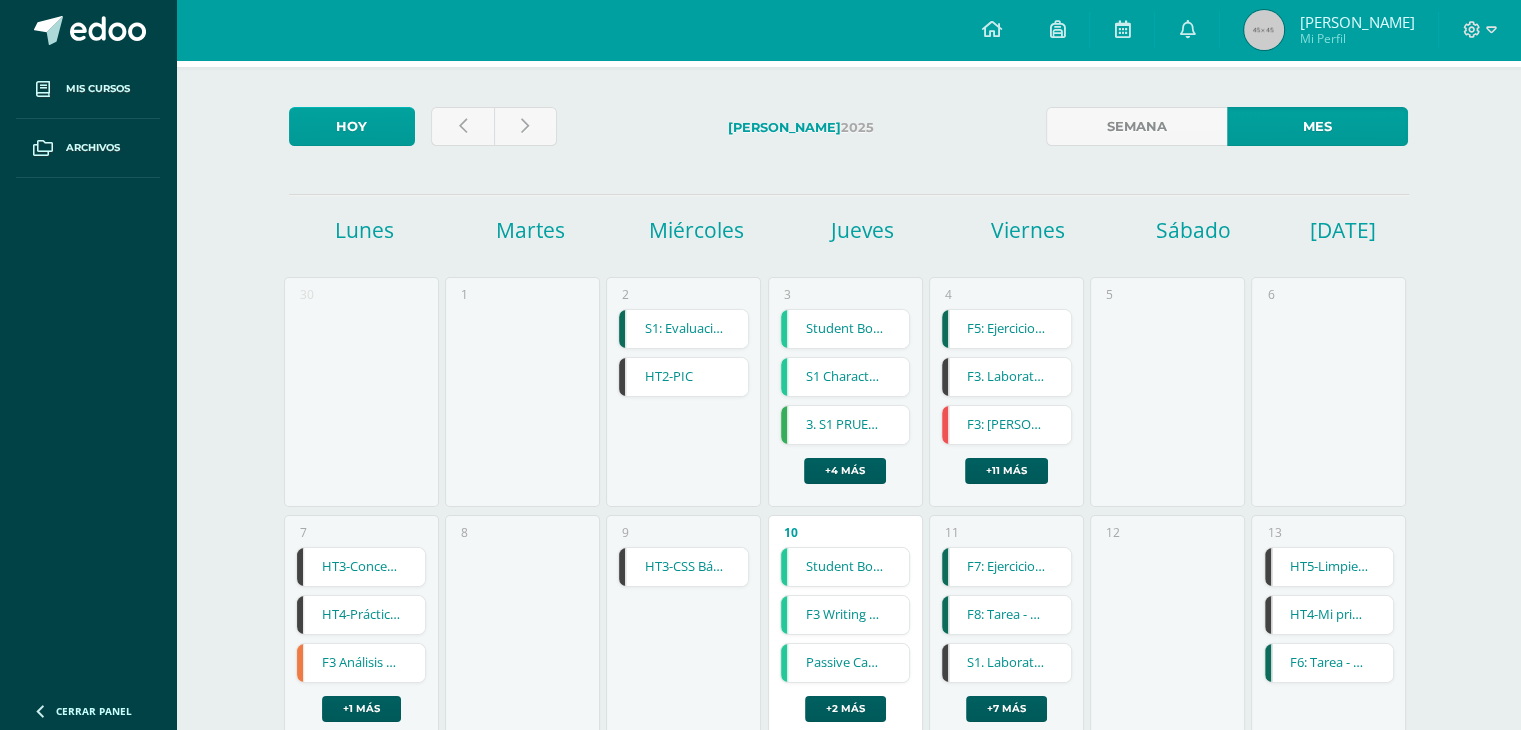 scroll, scrollTop: 88, scrollLeft: 0, axis: vertical 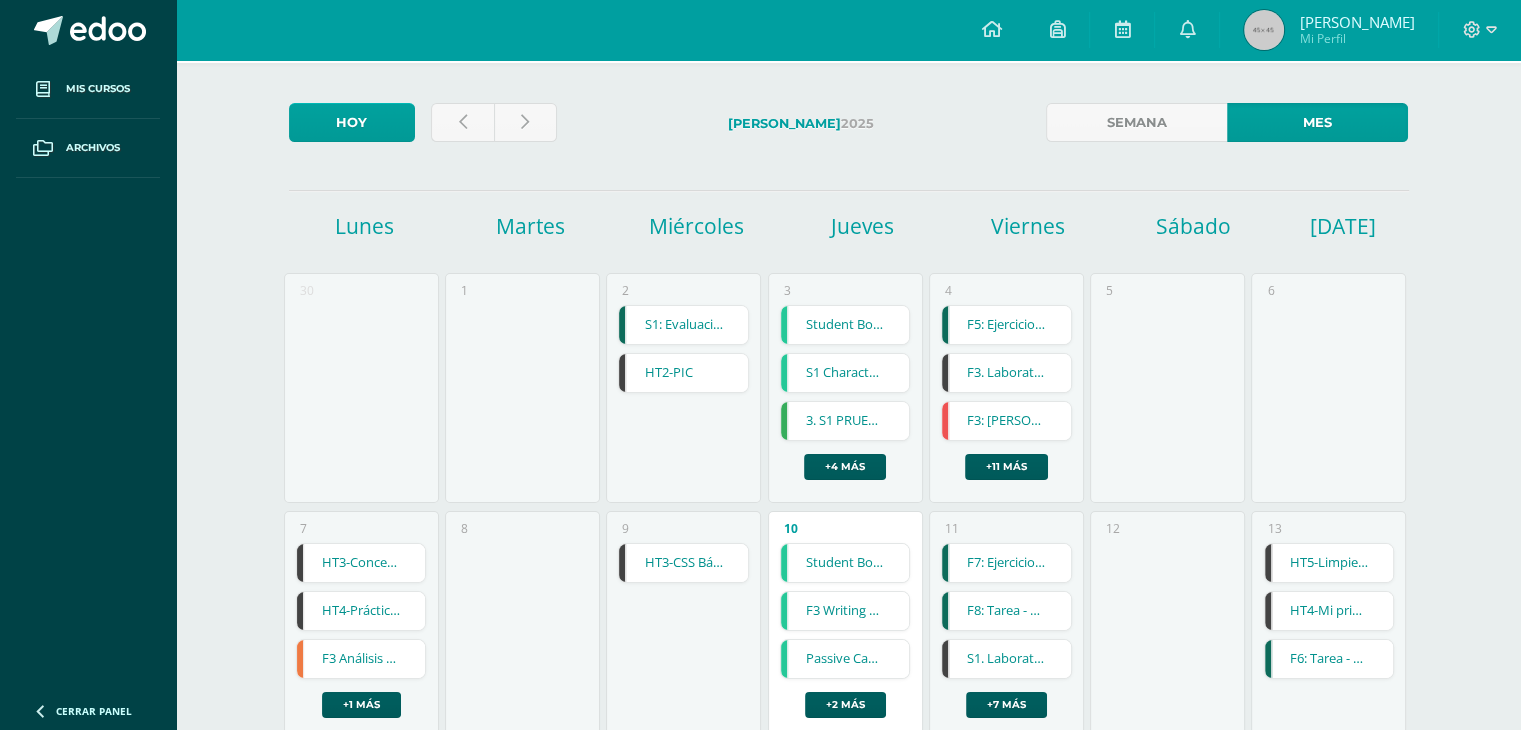 click on "HT3-Conceptos Básicos" at bounding box center [361, 563] 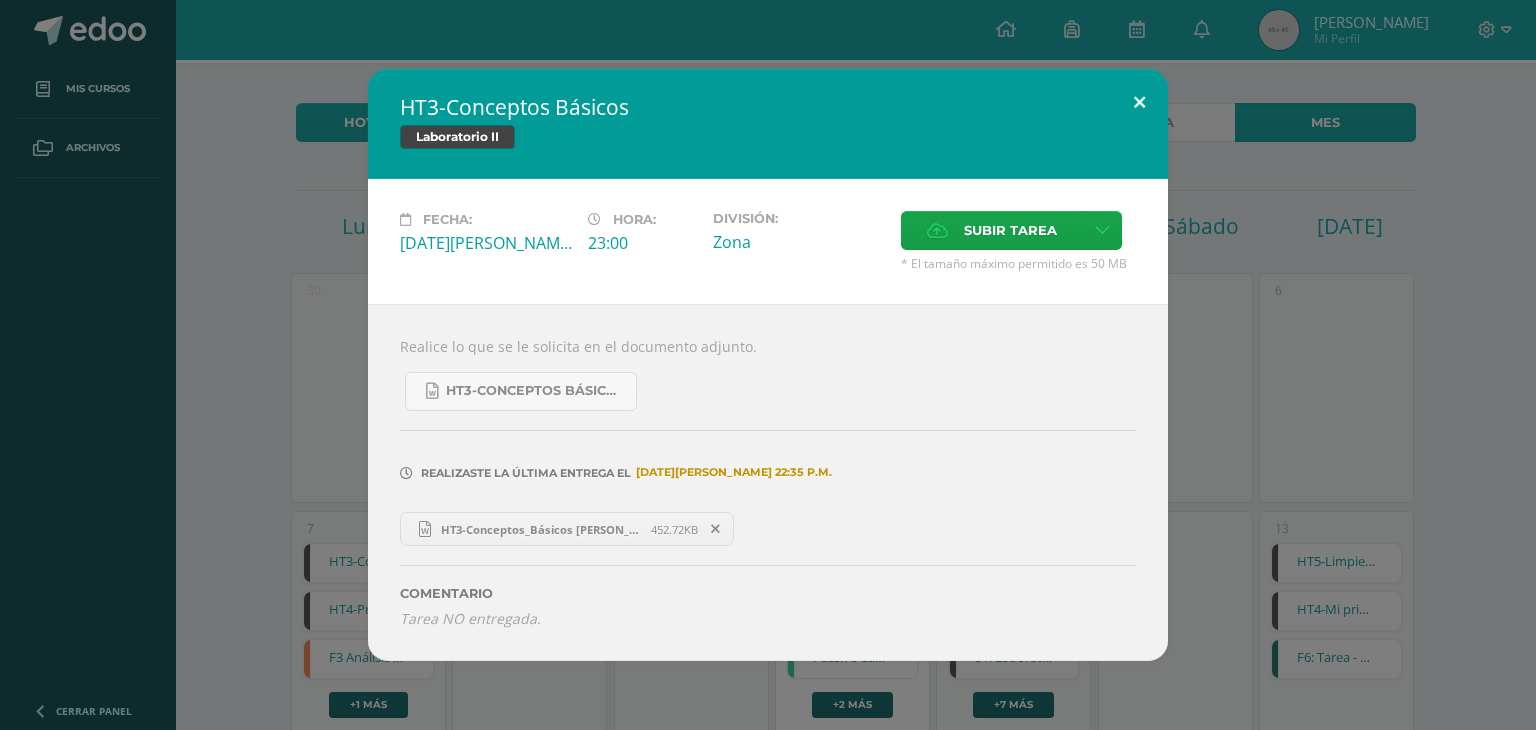 click at bounding box center [1139, 103] 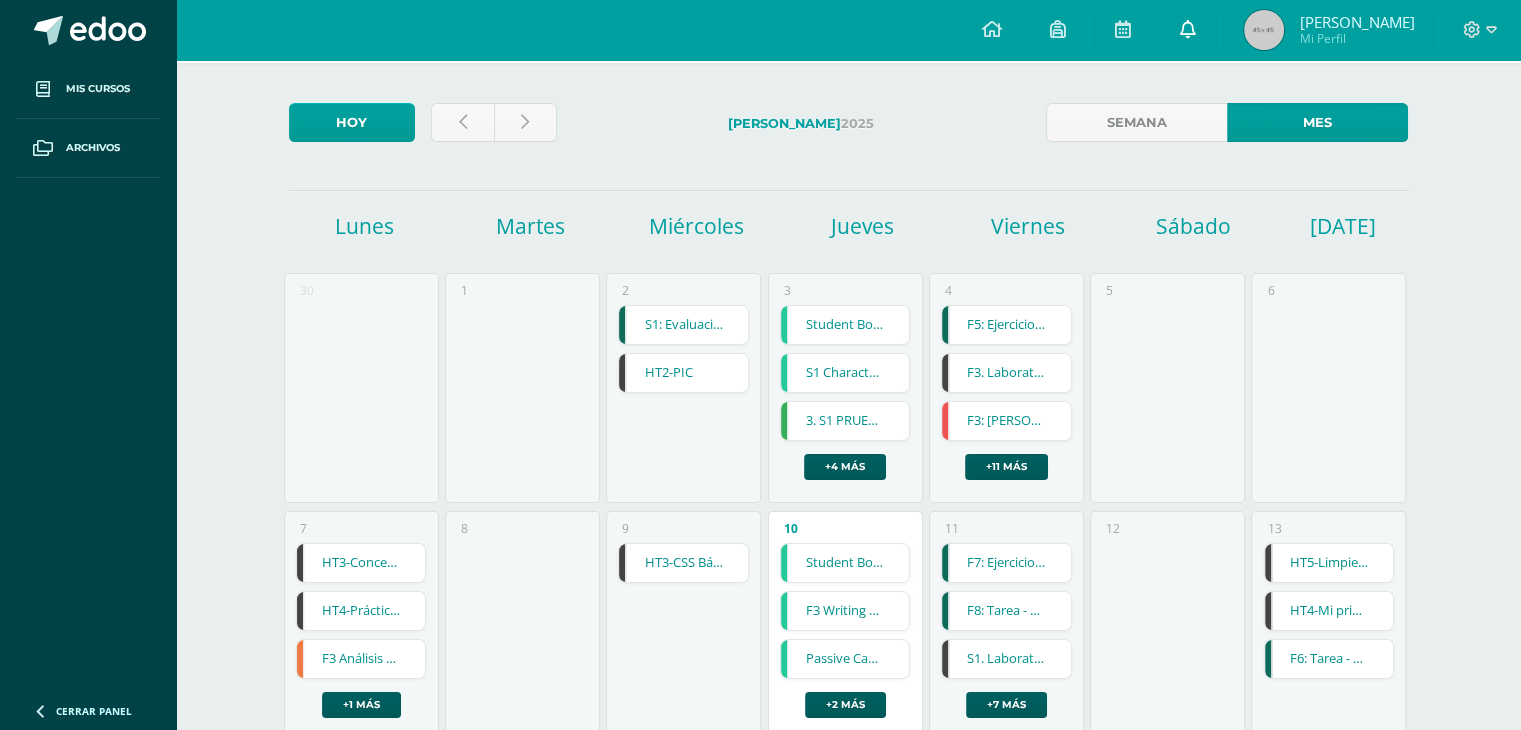 click at bounding box center (1187, 29) 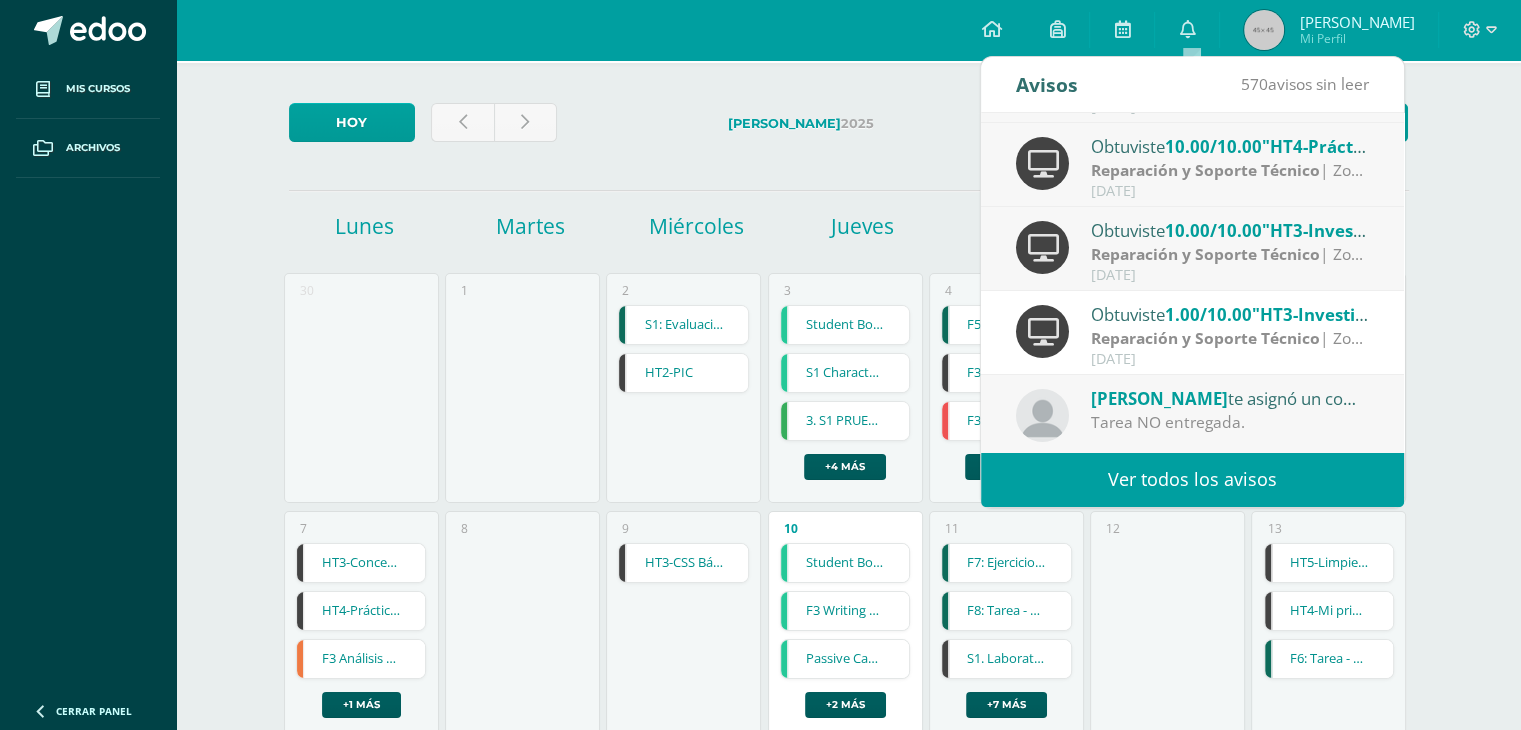 scroll, scrollTop: 86, scrollLeft: 0, axis: vertical 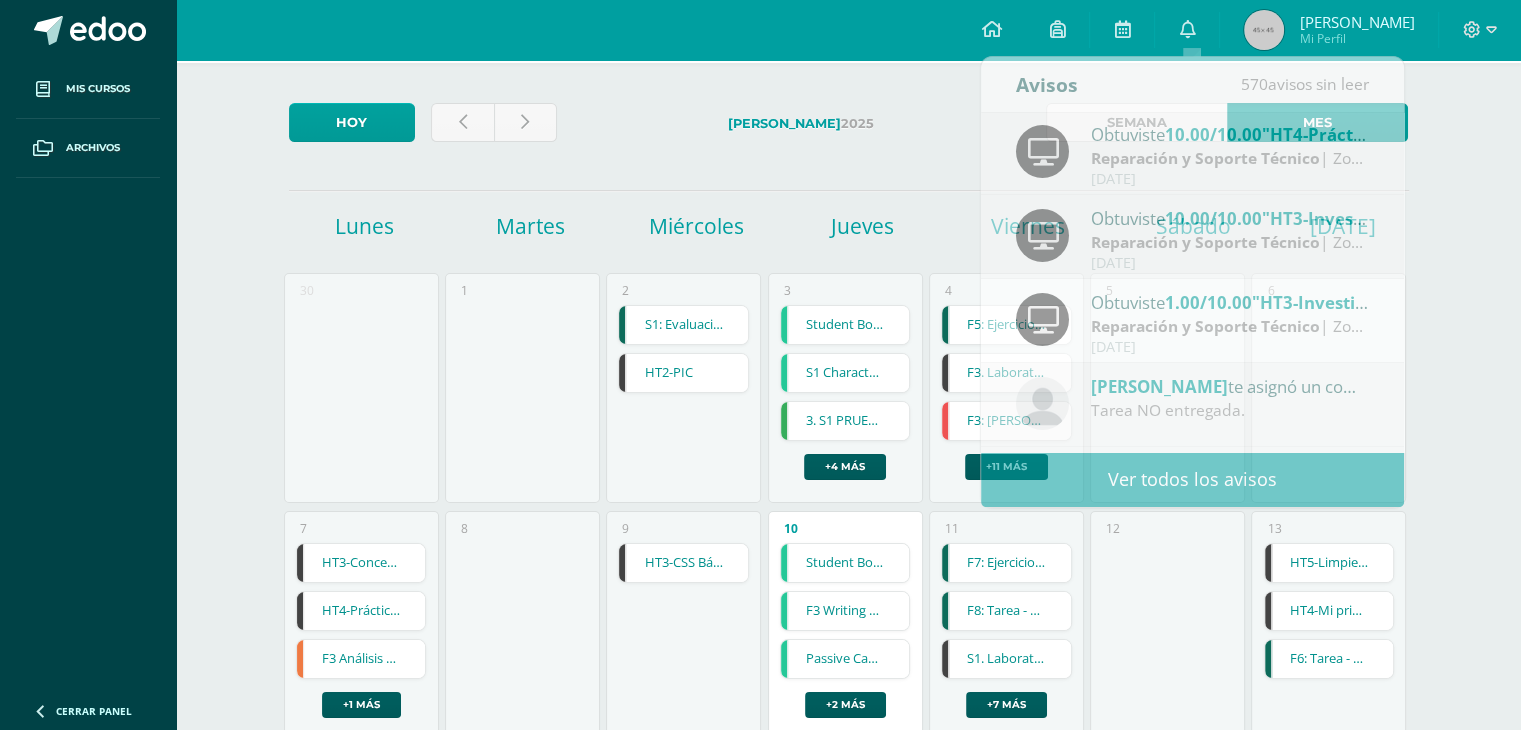click on "Calendario
Exportar calendario
[DATE]
[DATE]
Semana
Mes
[DATE] [DATE] [DATE] [DATE] [DATE][PERSON_NAME][DATE][DATE]
30
1
2
S1: Evaluación corta 1.
S1: Evaluación corta 1.
Física Fundamental
Cargando contenido
HT2-PIC
HT2-PIC
Reparación y Soporte Técnico
Cargando contenido
3
Student Book and Forrms assessments- Reading Skills and English Discoveries F2
Student Book and Forrms assessments- Reading Skills and English Discoveries F2 Cargando contenido Cargando contenido" at bounding box center (848, 737) 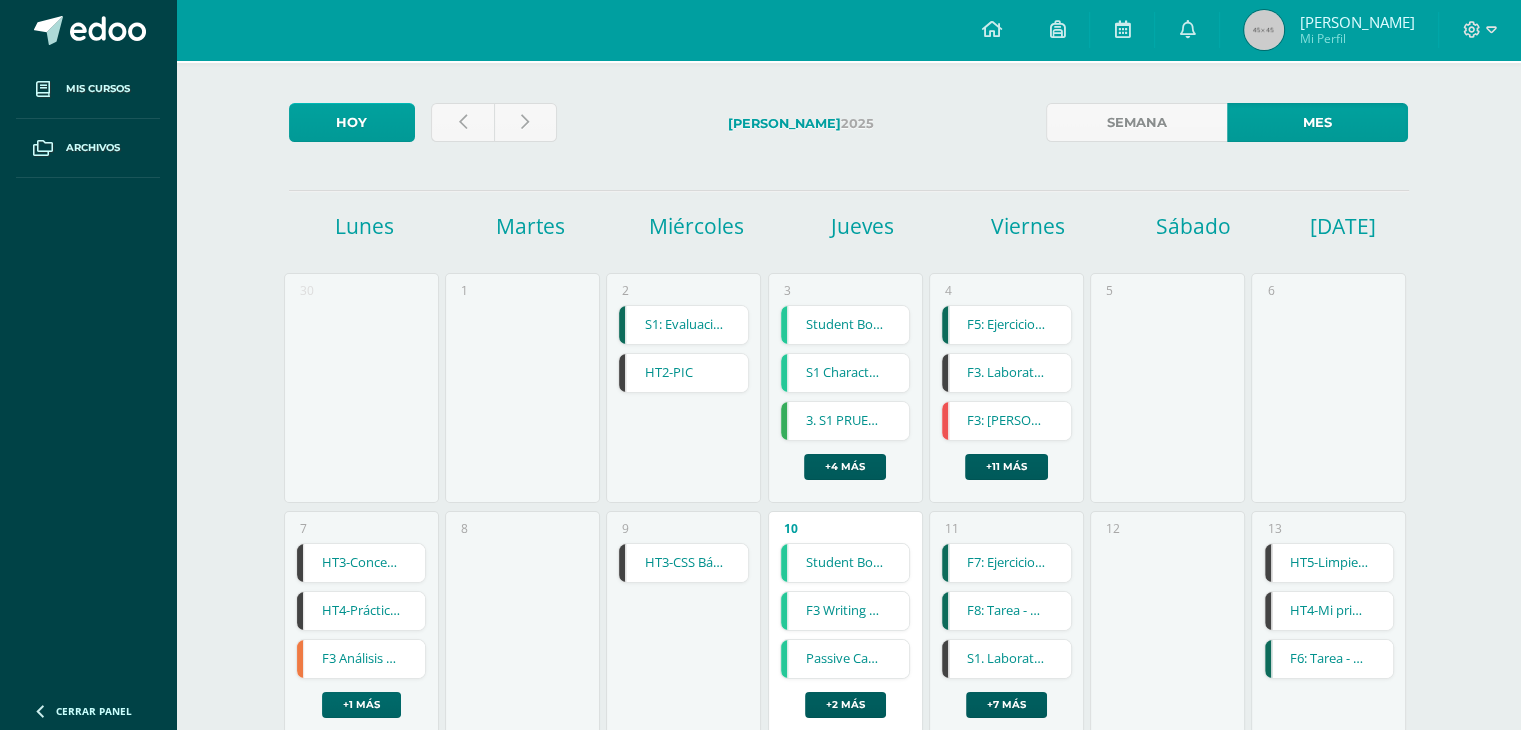 click on "+1 más" at bounding box center (361, 705) 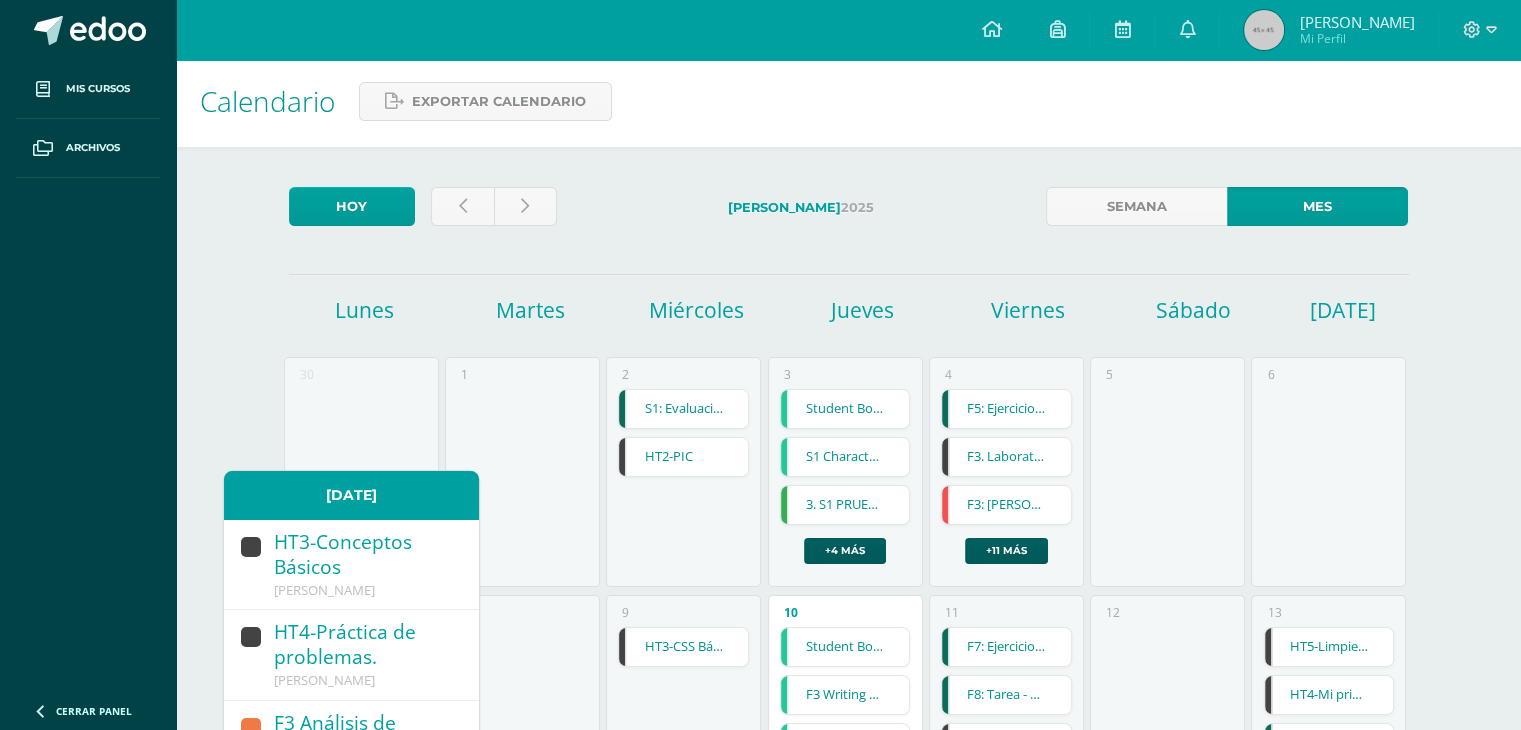 scroll, scrollTop: 8, scrollLeft: 0, axis: vertical 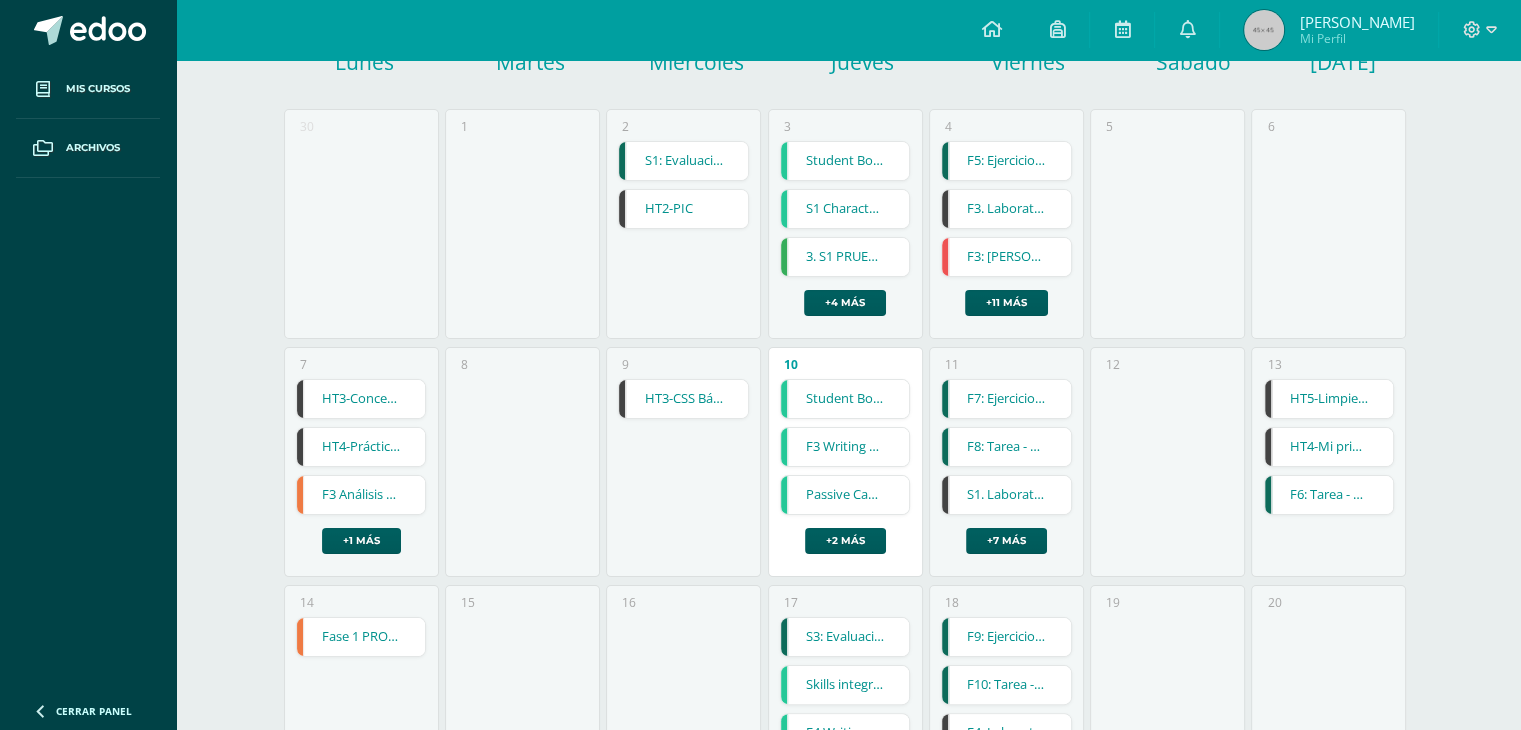 click on "9
HT3-CSS Básico
HT3-CSS Básico
Producción de Contenidos Digitales
Cargando contenido" at bounding box center [683, 462] 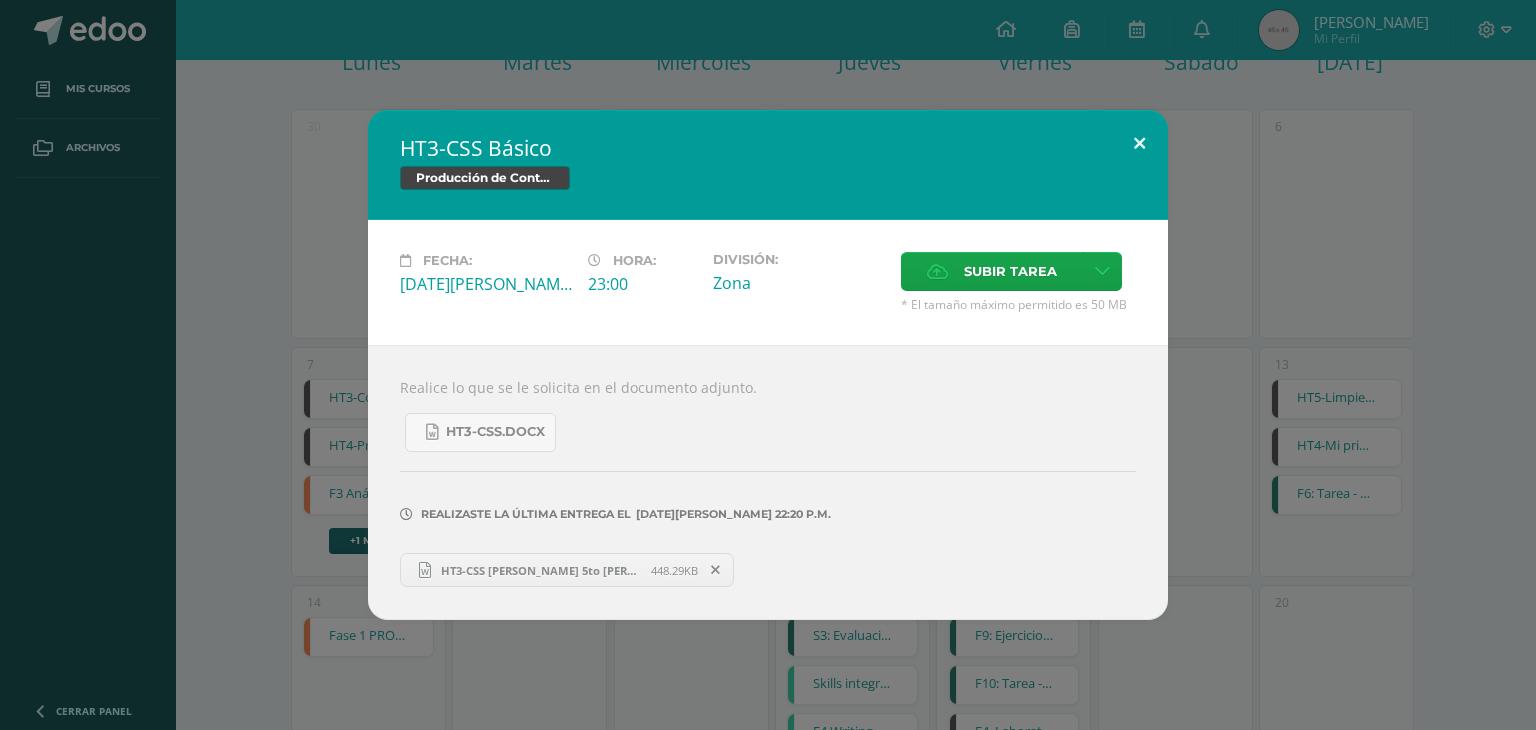click at bounding box center (1139, 144) 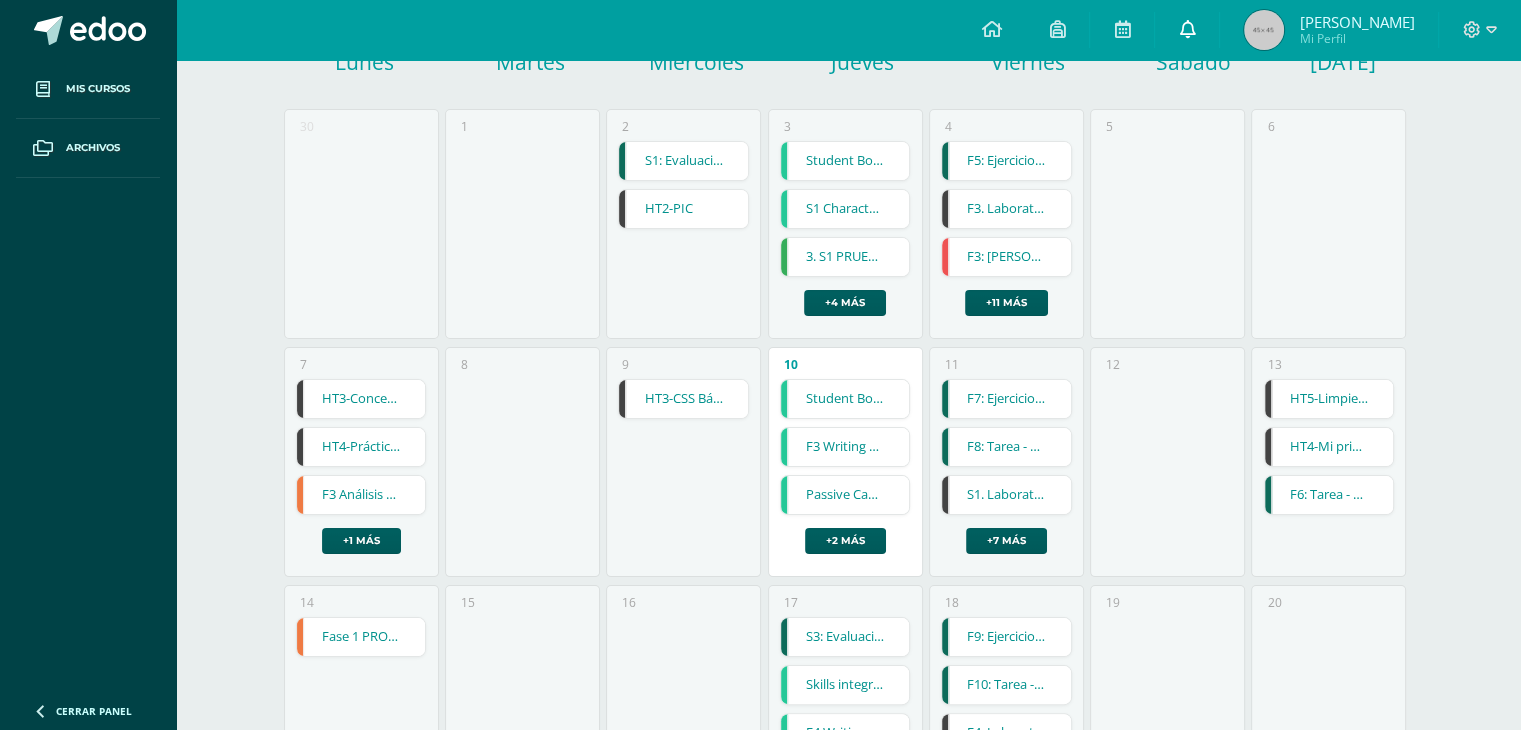 click at bounding box center [1187, 30] 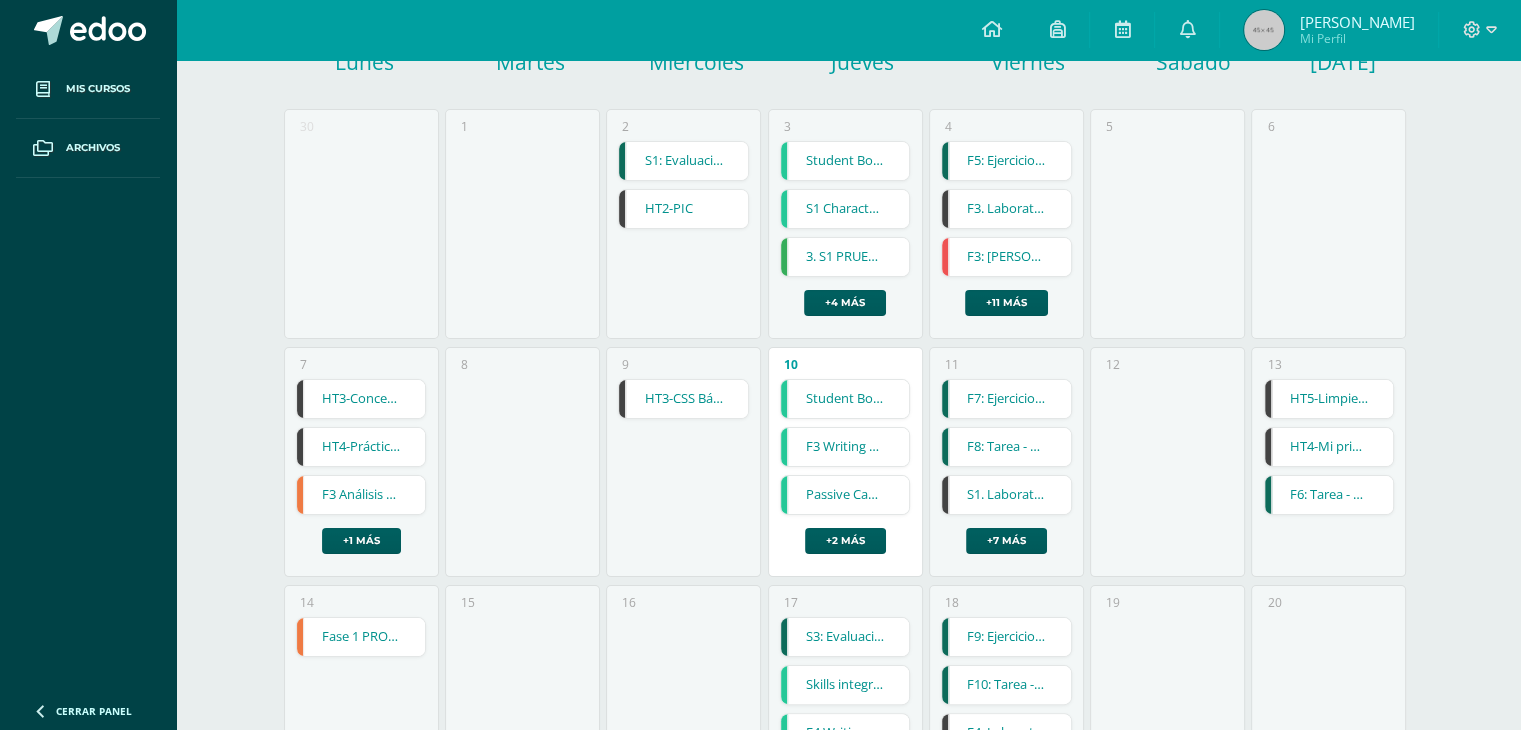 scroll, scrollTop: 252, scrollLeft: 0, axis: vertical 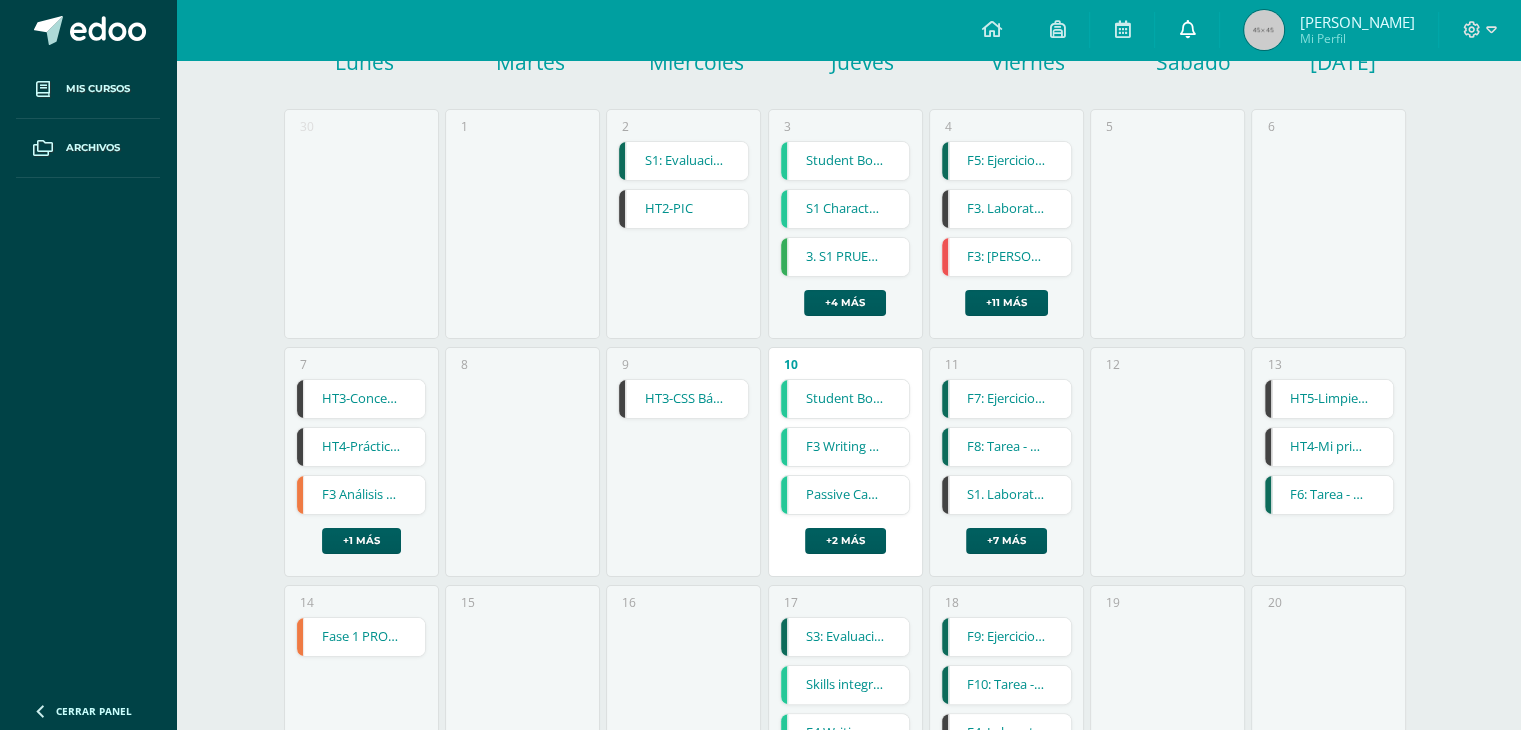 click at bounding box center (1187, 30) 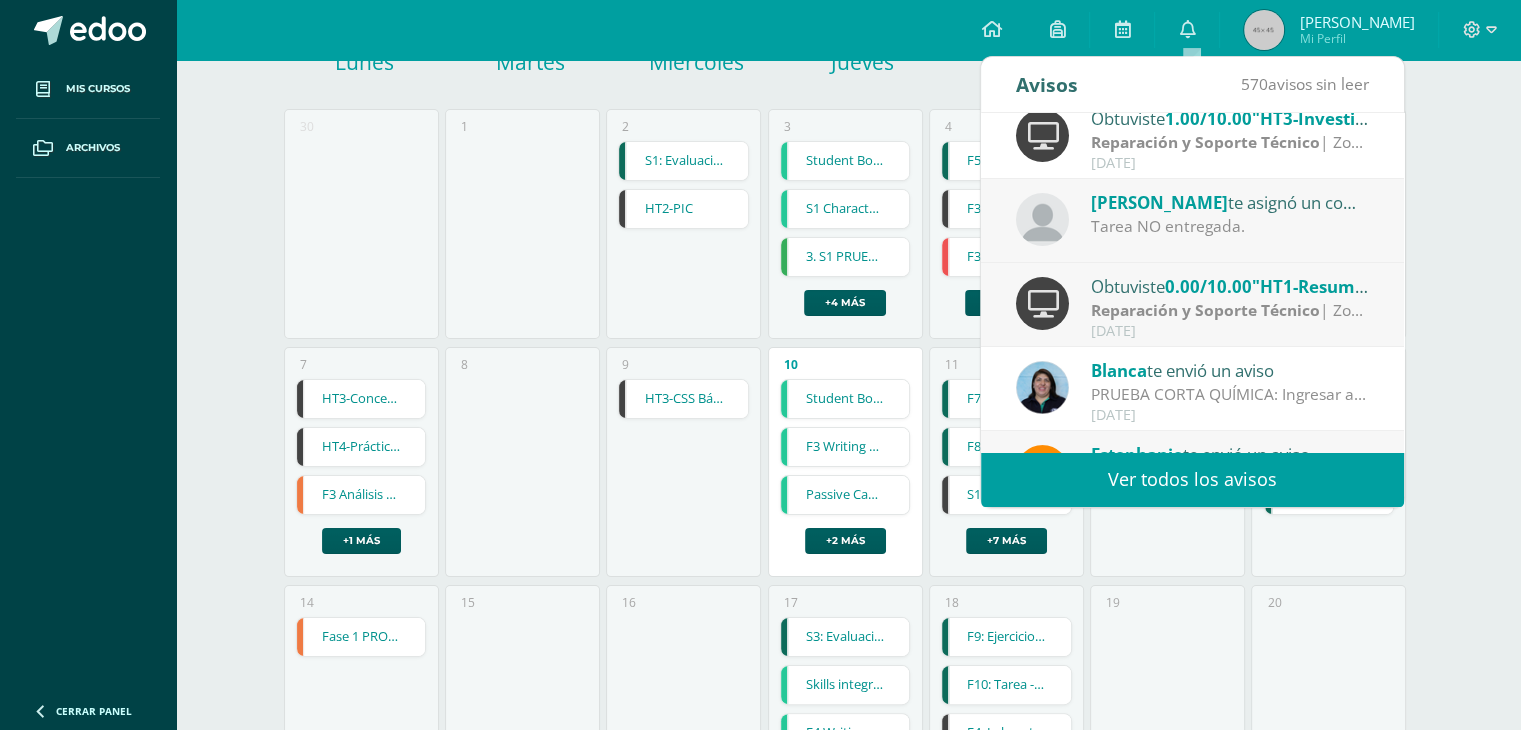 scroll, scrollTop: 272, scrollLeft: 0, axis: vertical 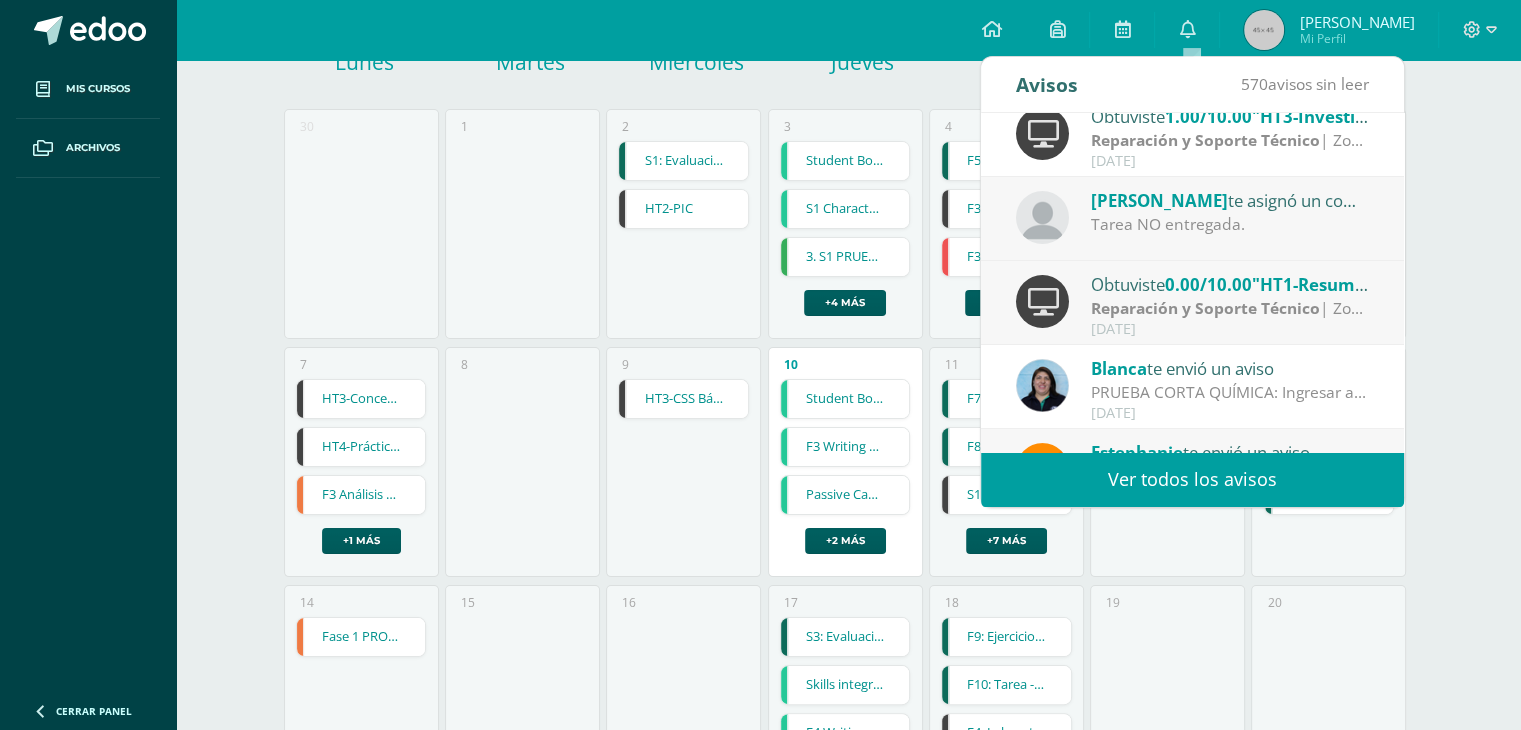click on ""HT1-Resumen"" at bounding box center [1318, 284] 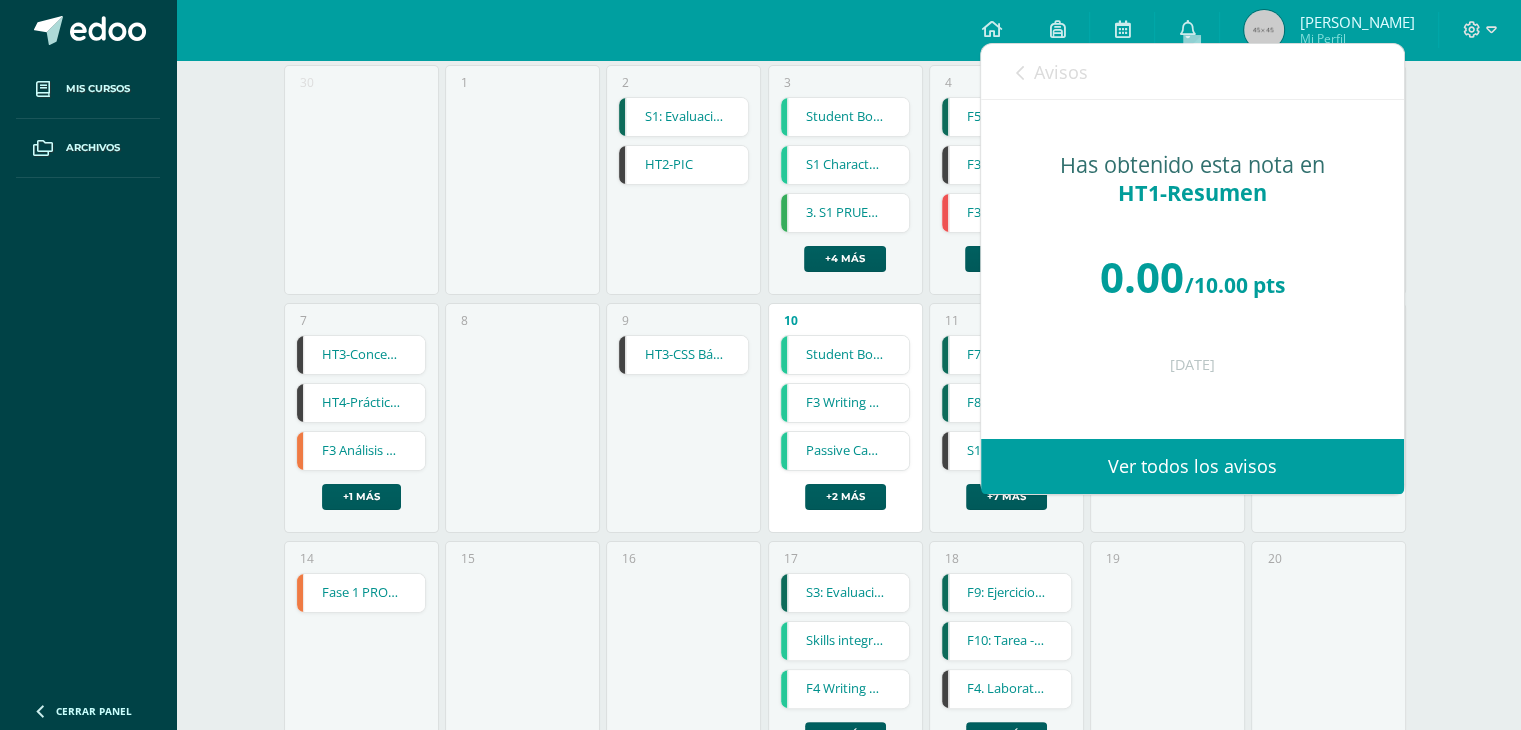 scroll, scrollTop: 282, scrollLeft: 0, axis: vertical 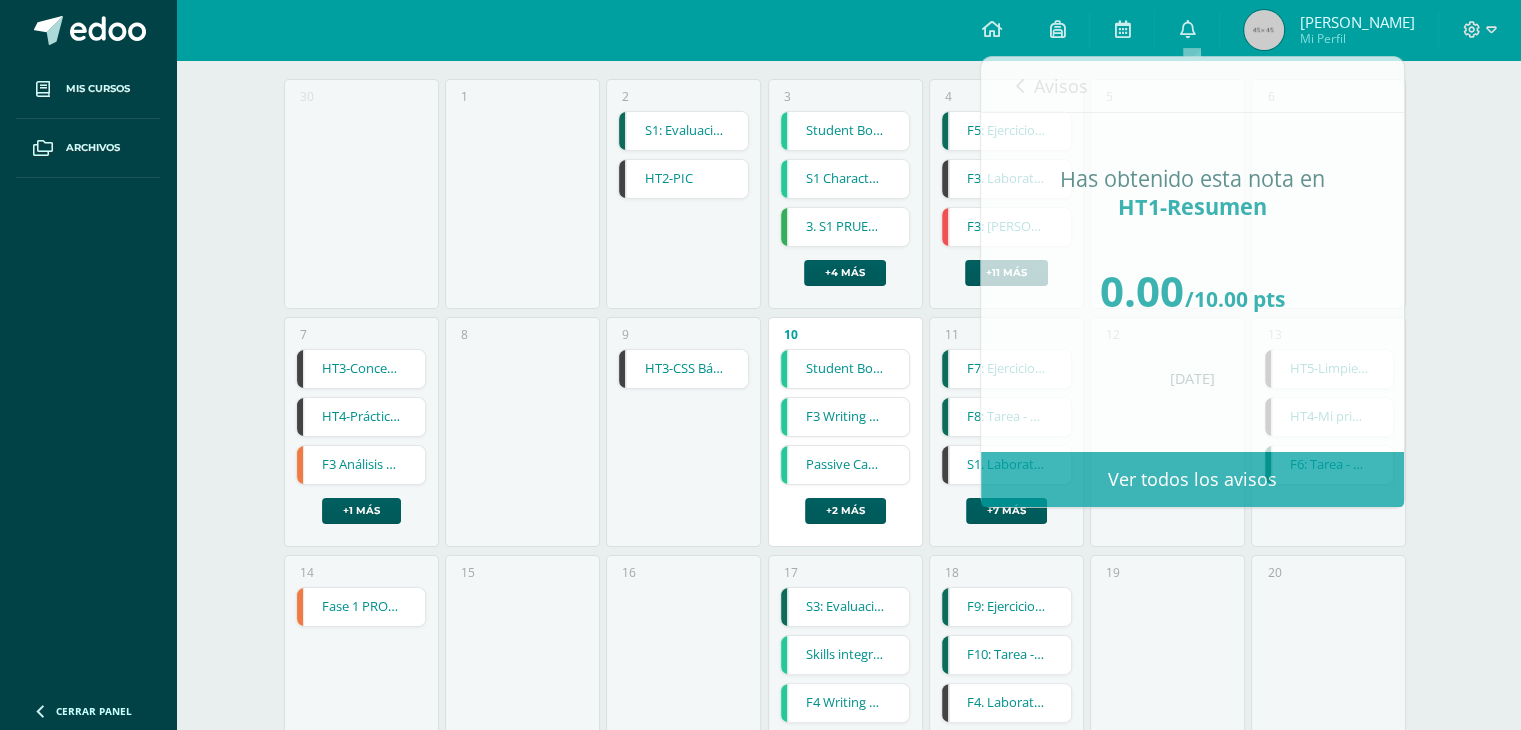 drag, startPoint x: 559, startPoint y: 601, endPoint x: 510, endPoint y: 648, distance: 67.89698 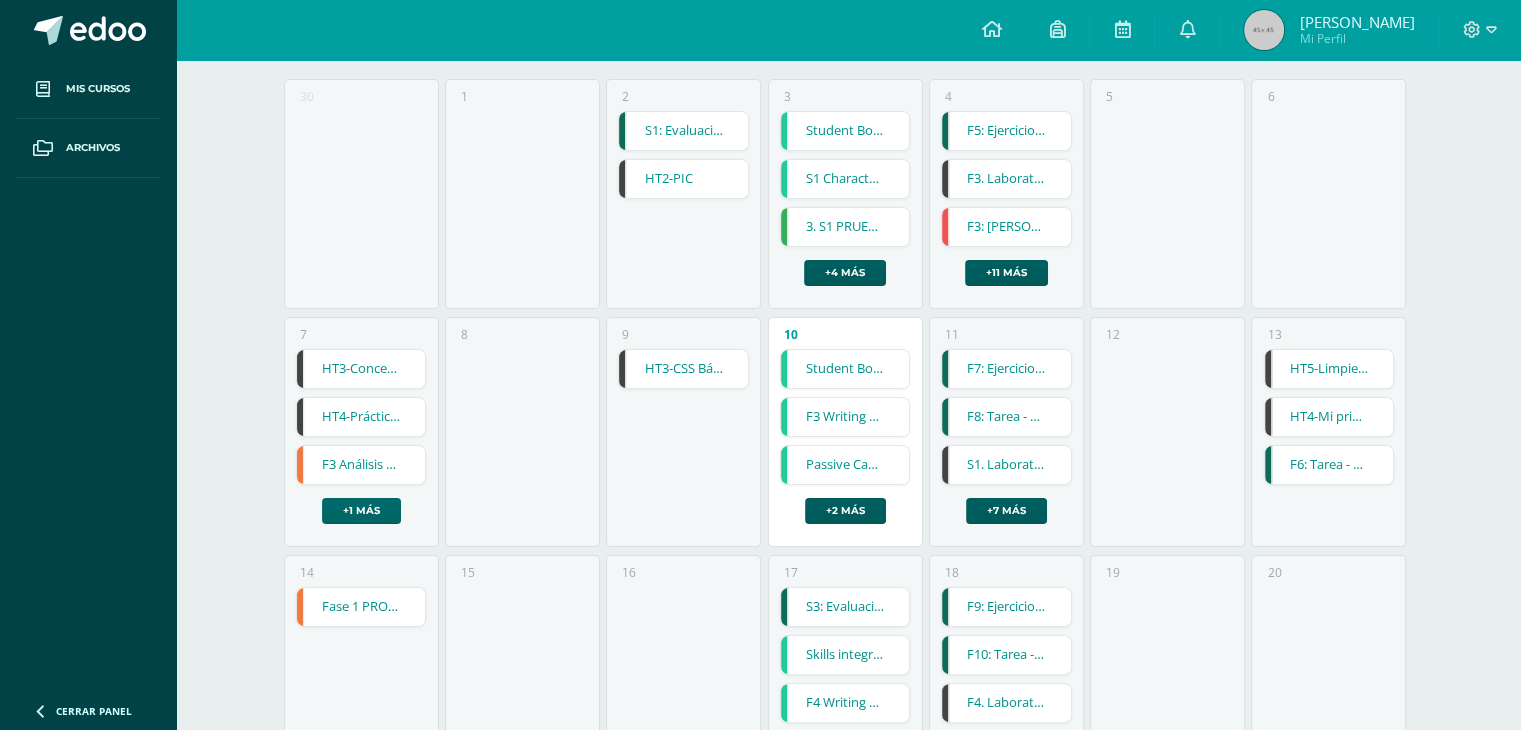 click on "+1 más" at bounding box center [361, 511] 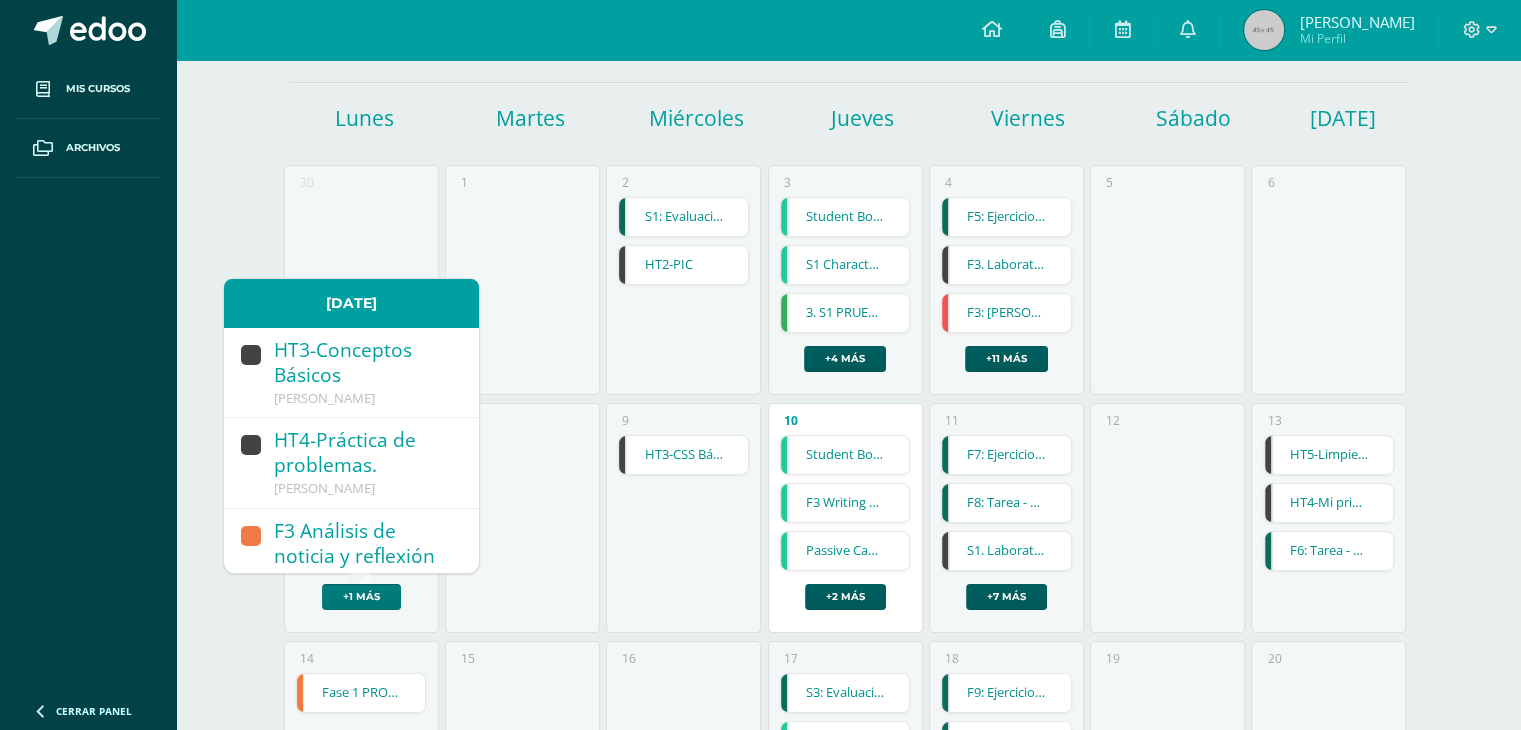 scroll, scrollTop: 198, scrollLeft: 0, axis: vertical 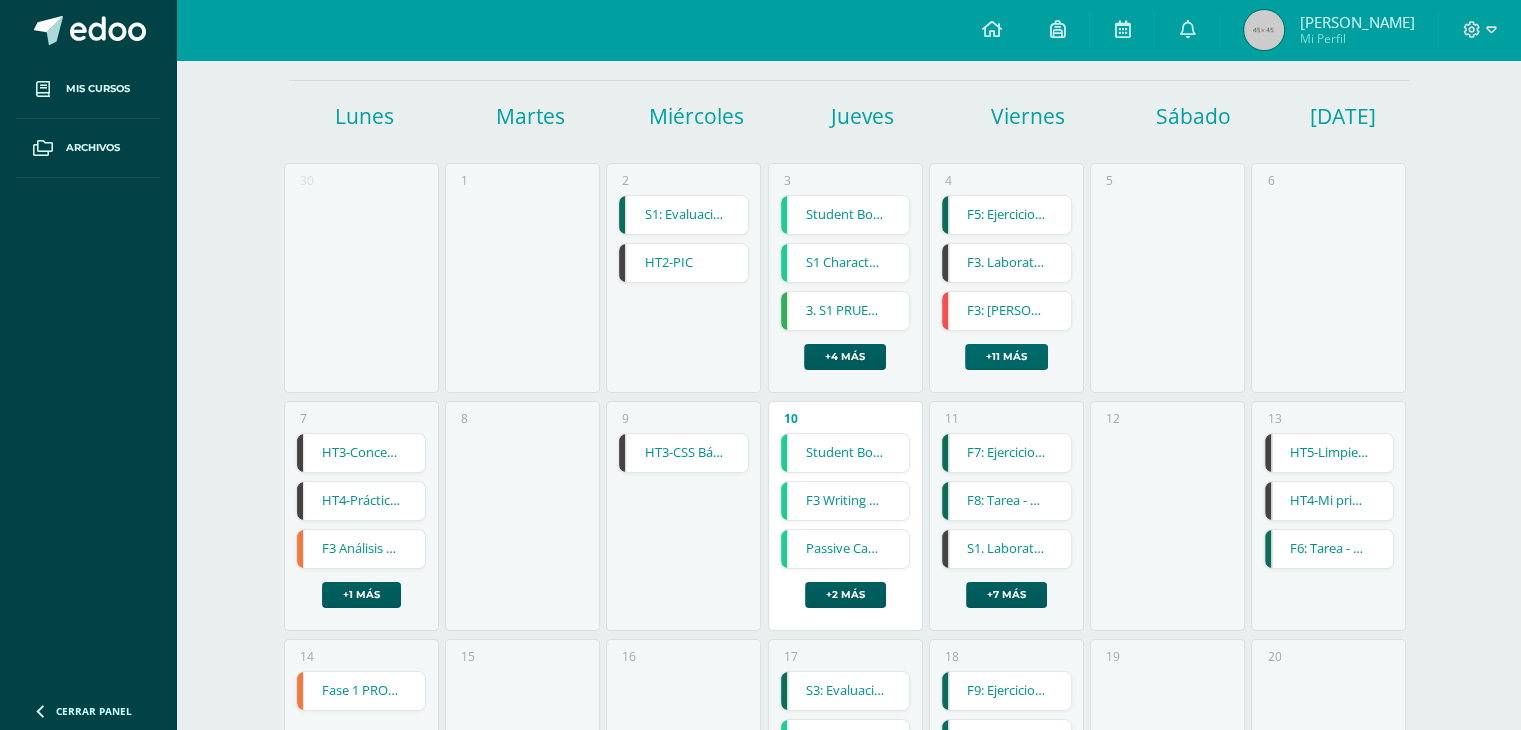 click on "+11 más" at bounding box center [1006, 357] 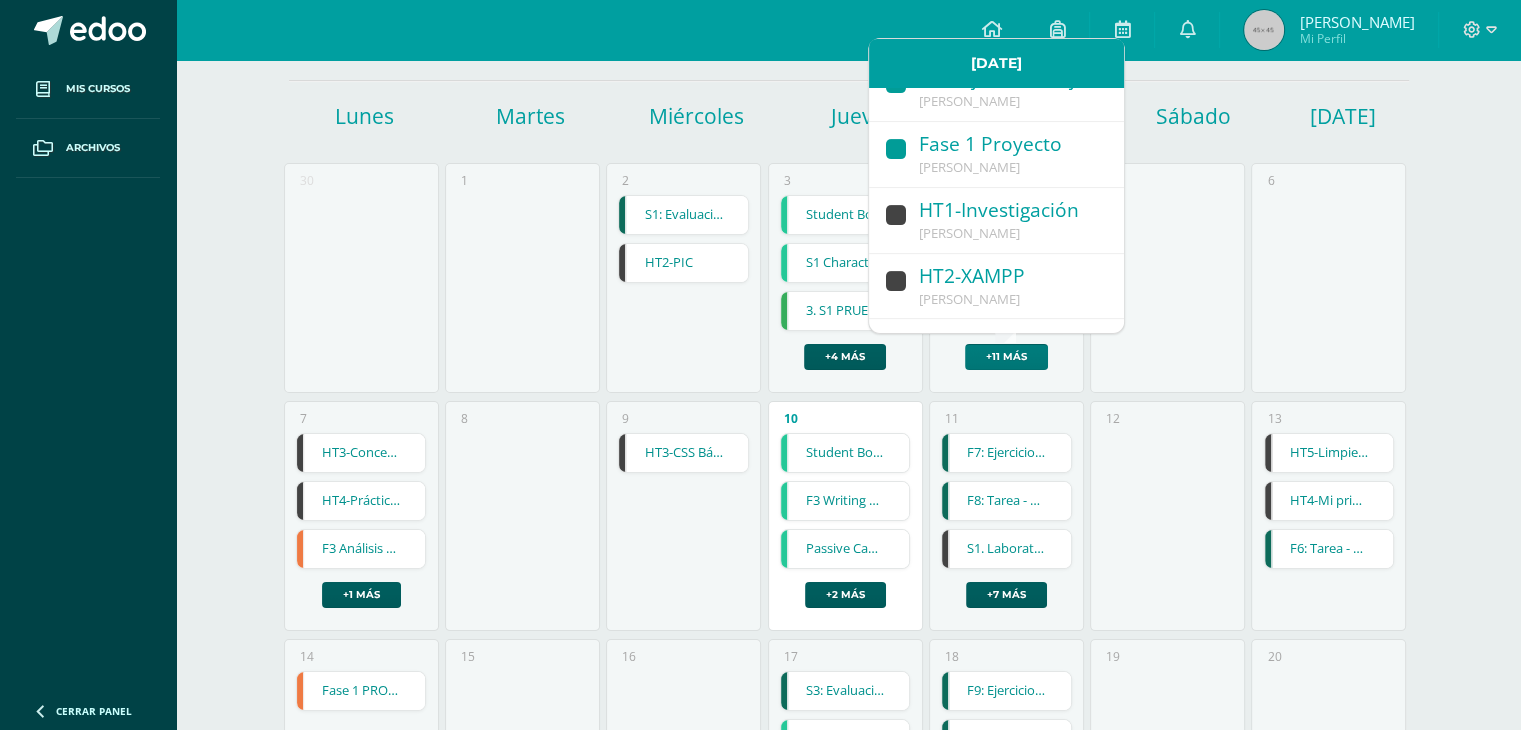scroll, scrollTop: 724, scrollLeft: 0, axis: vertical 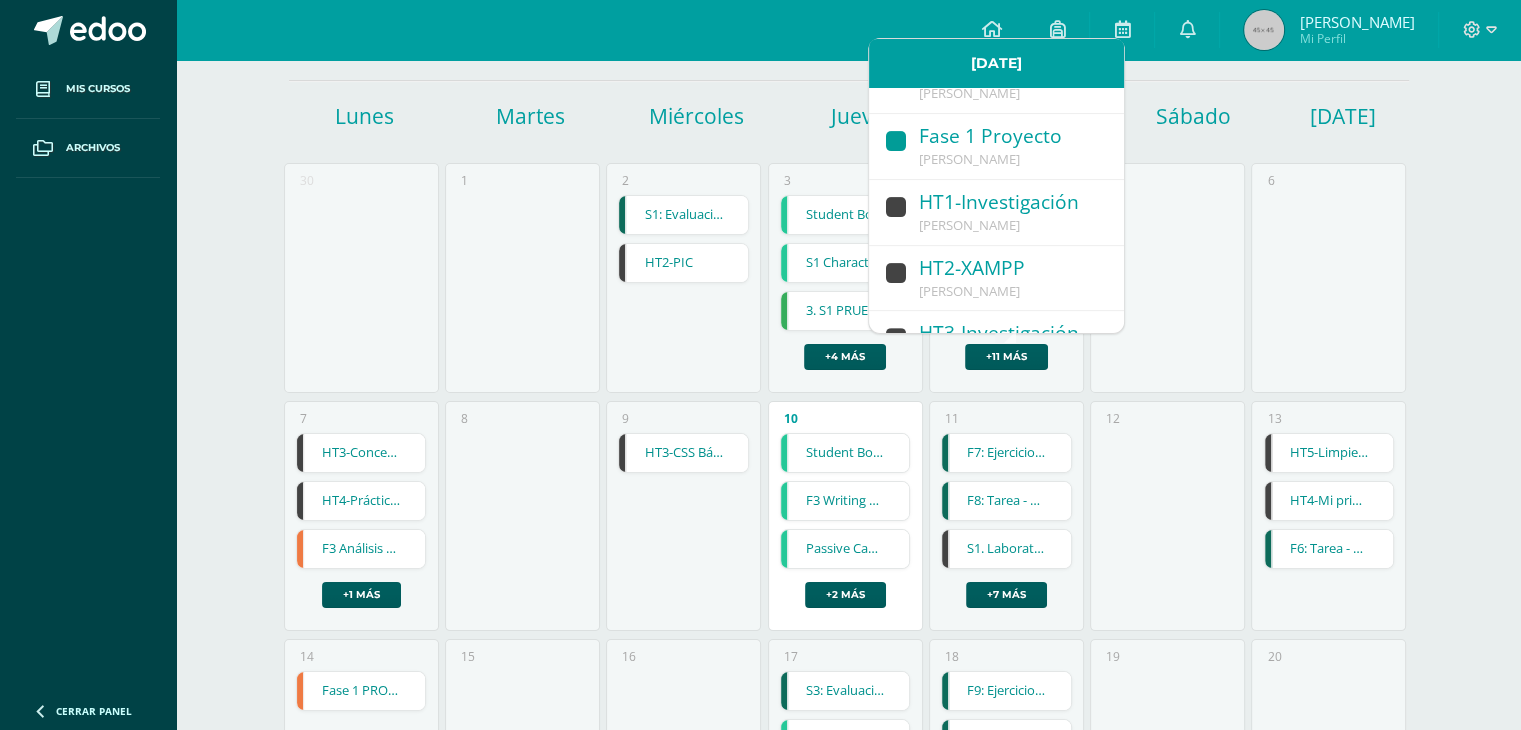 click on "HT1-Investigación" at bounding box center (1011, 203) 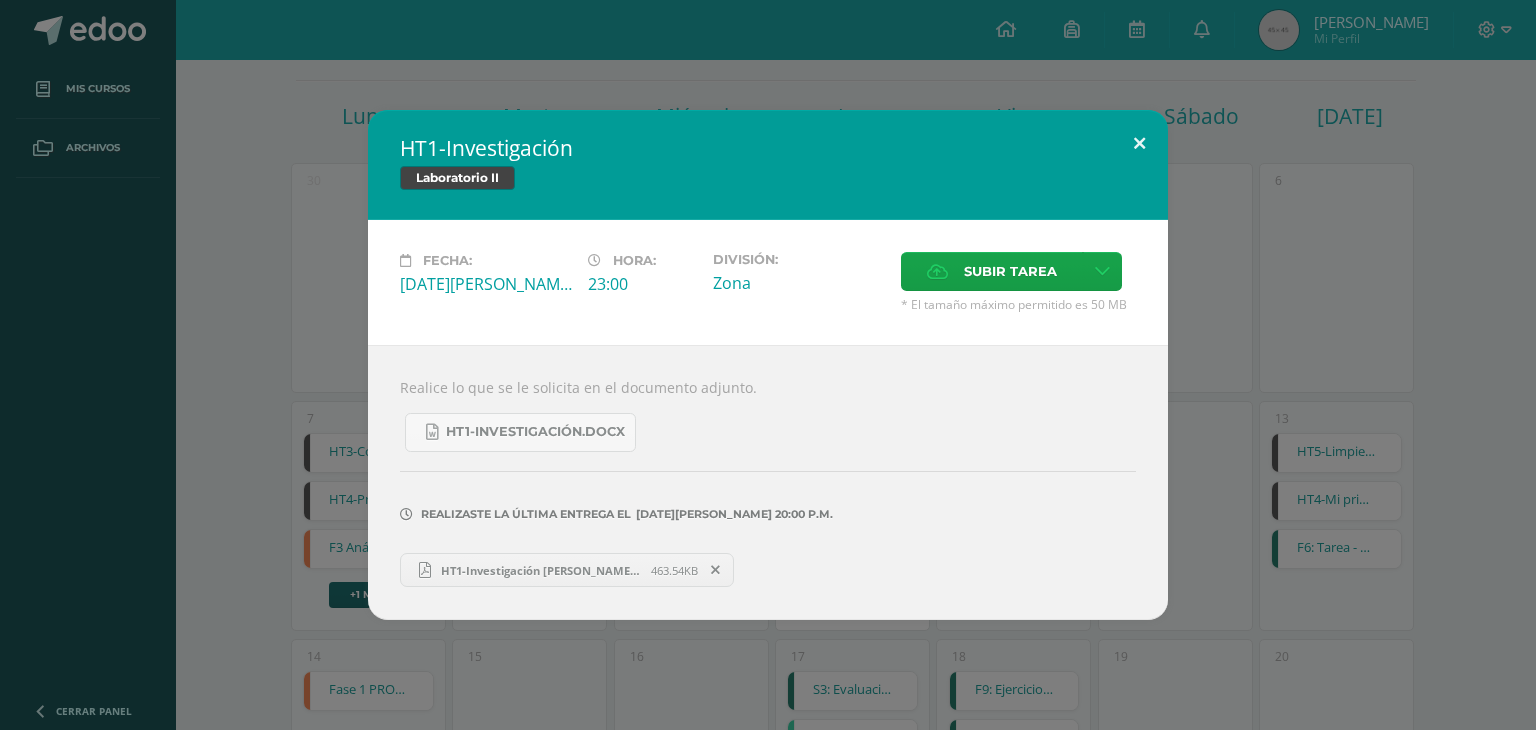 click at bounding box center [1139, 144] 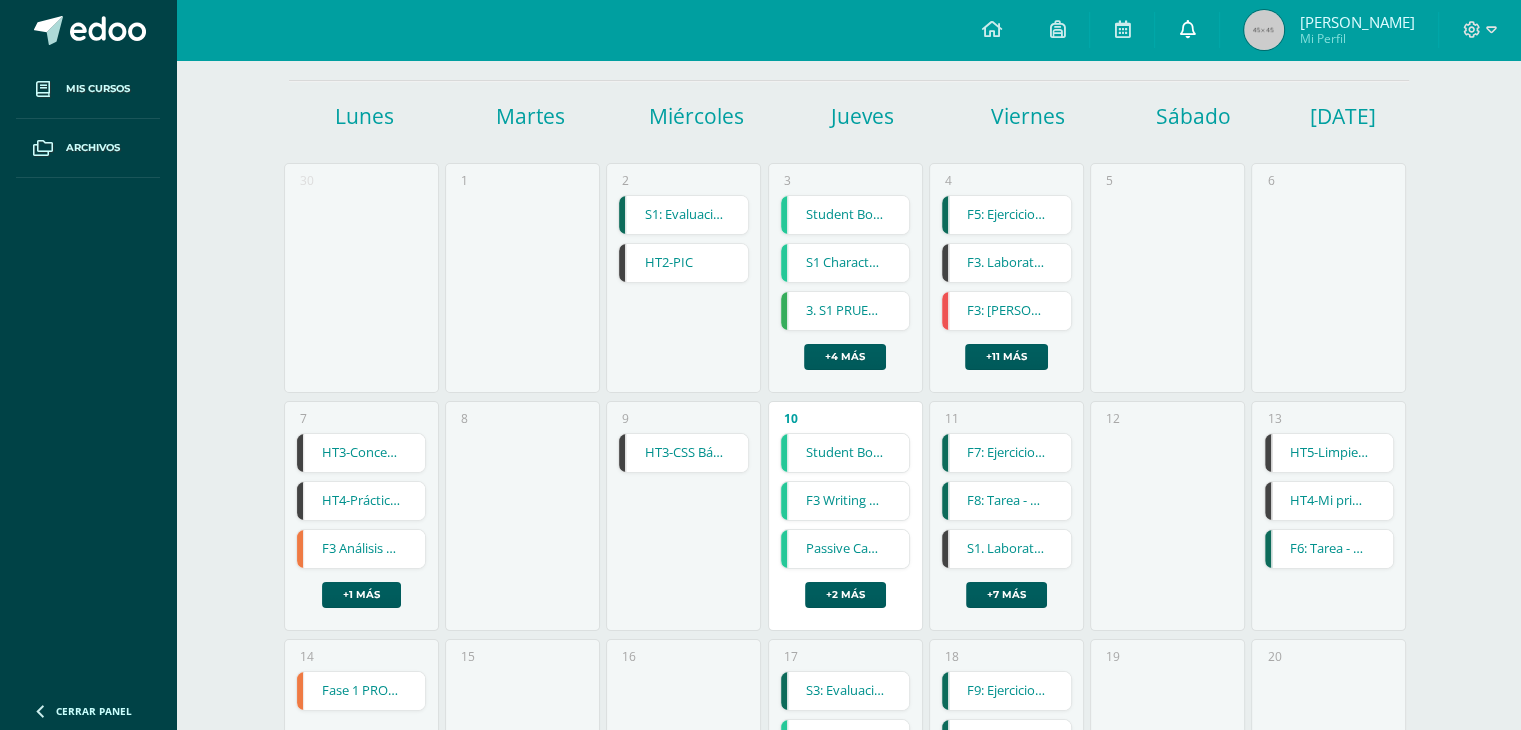 click at bounding box center [1187, 29] 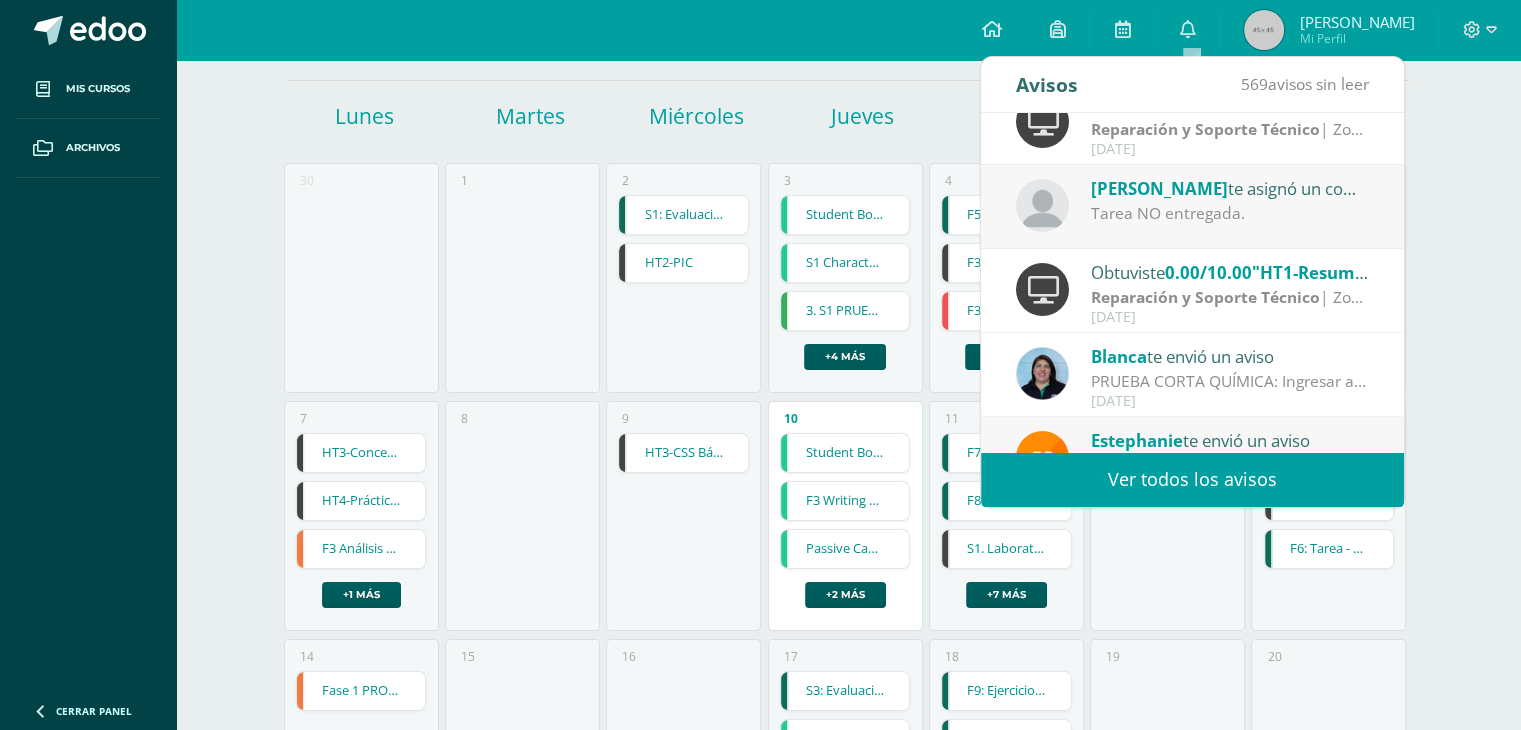 scroll, scrollTop: 285, scrollLeft: 0, axis: vertical 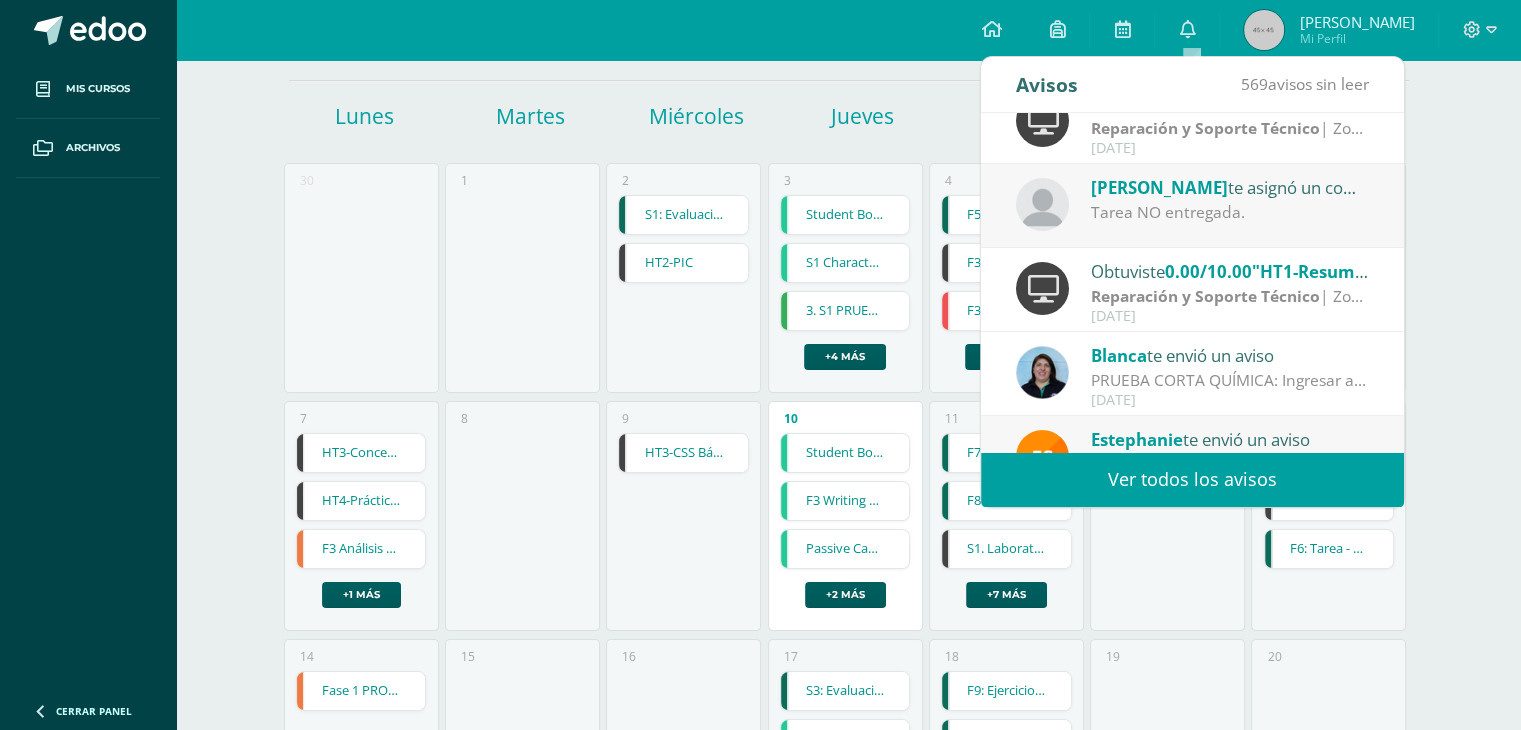 click on "Obtuviste
0.00/10.00  "HT1-Resumen"
en
Reparación y Soporte Técnico Reparación y Soporte Técnico
| Zona
[DATE]" at bounding box center (1192, 290) 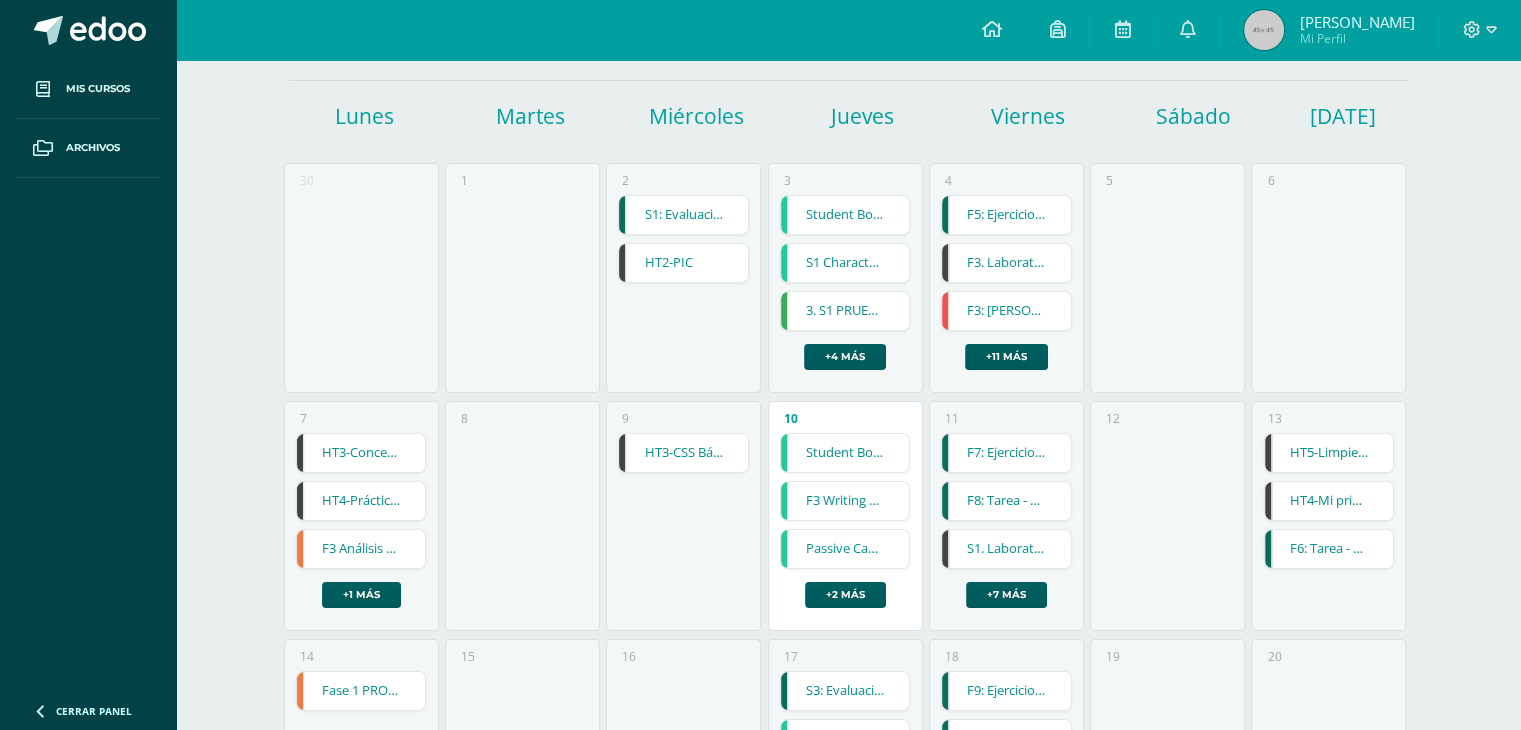 click on "Calendario
Exportar calendario
[DATE]
[DATE]
Semana
Mes
[DATE] [DATE] [DATE] [DATE] [DATE][PERSON_NAME][DATE][DATE]
30
1
2
S1: Evaluación corta 1.
S1: Evaluación corta 1.
Física Fundamental
Cargando contenido
HT2-PIC
HT2-PIC
Reparación y Soporte Técnico
Cargando contenido
3
Student Book and Forrms assessments- Reading Skills and English Discoveries F2
Student Book and Forrms assessments- Reading Skills and English Discoveries F2 Cargando contenido Cargando contenido" at bounding box center [848, 627] 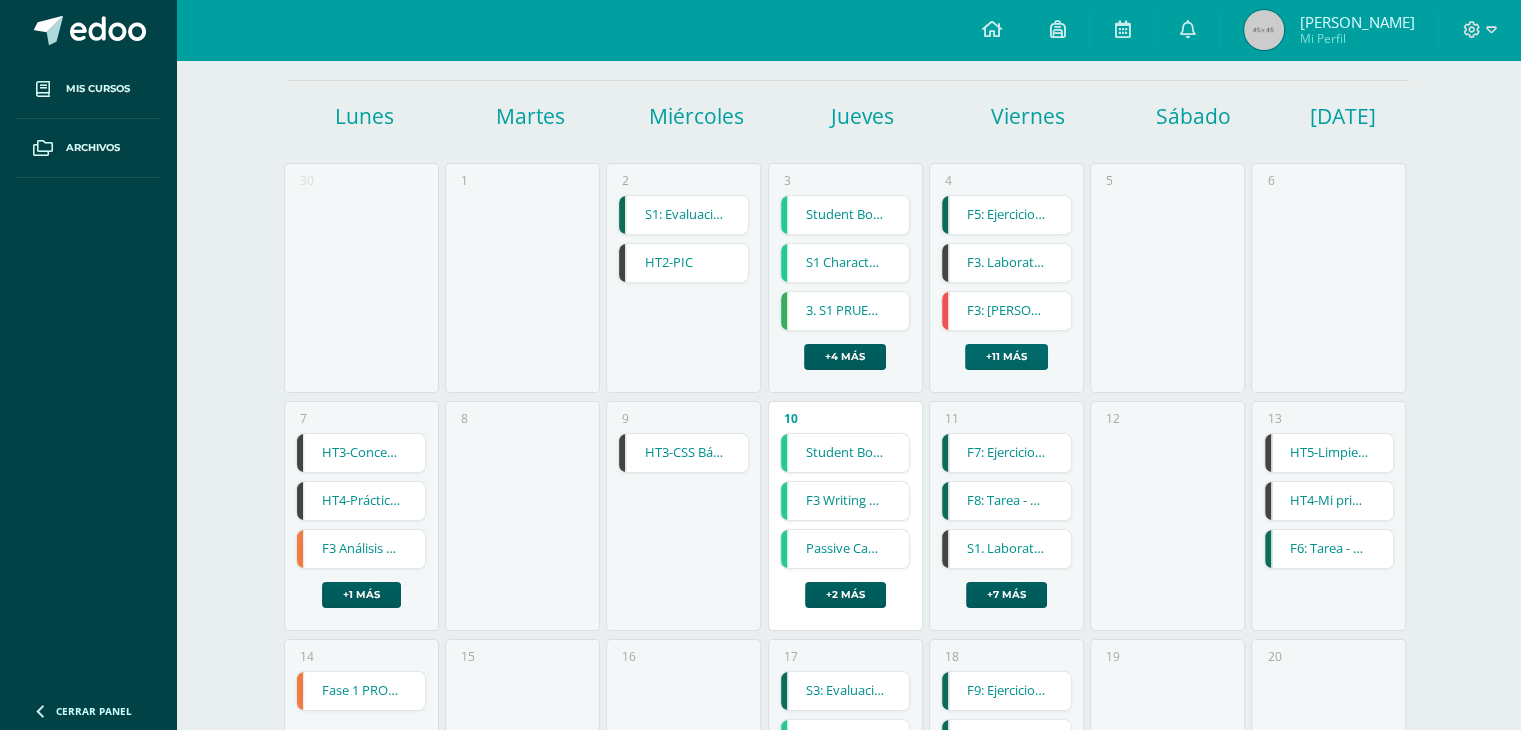 click on "+11 más" at bounding box center [1006, 357] 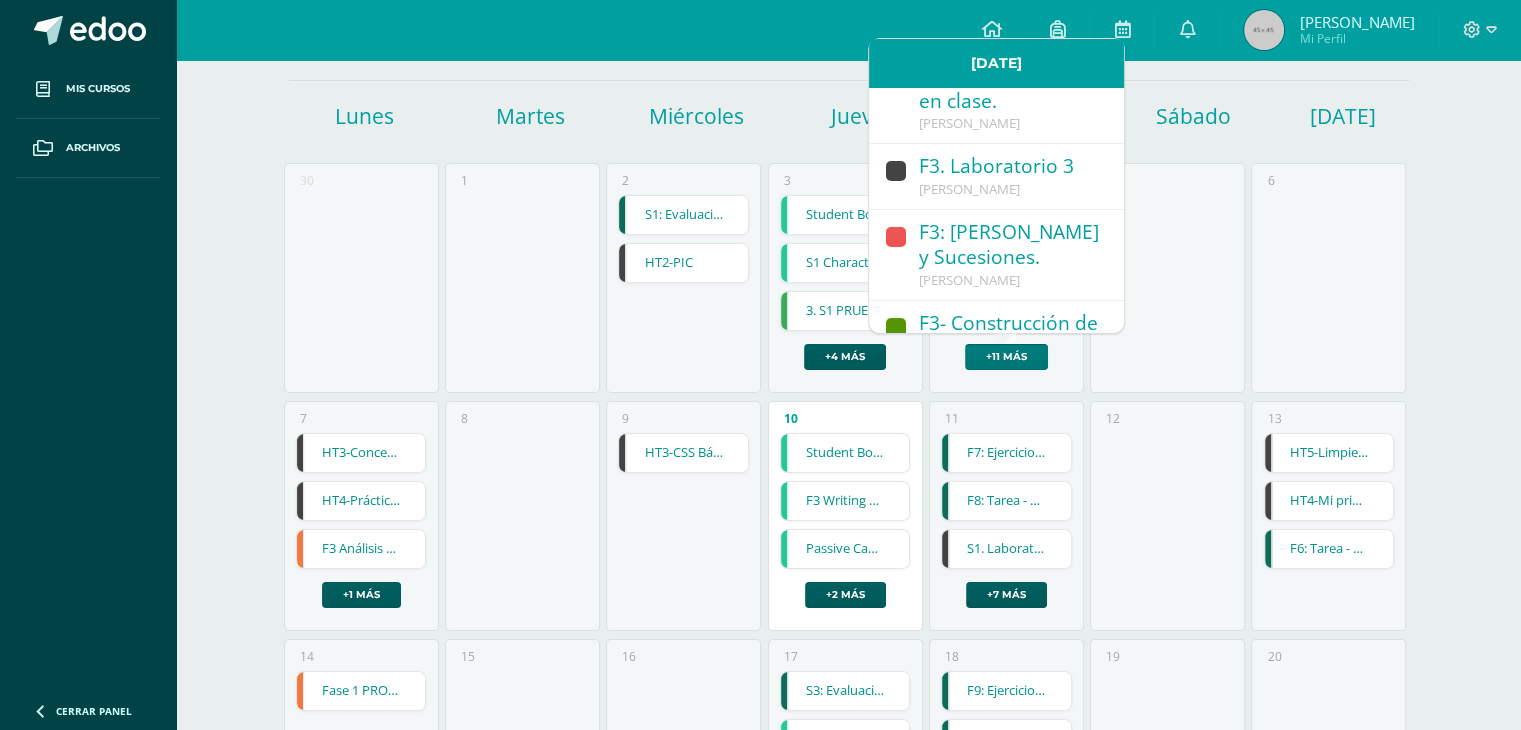 scroll, scrollTop: 0, scrollLeft: 0, axis: both 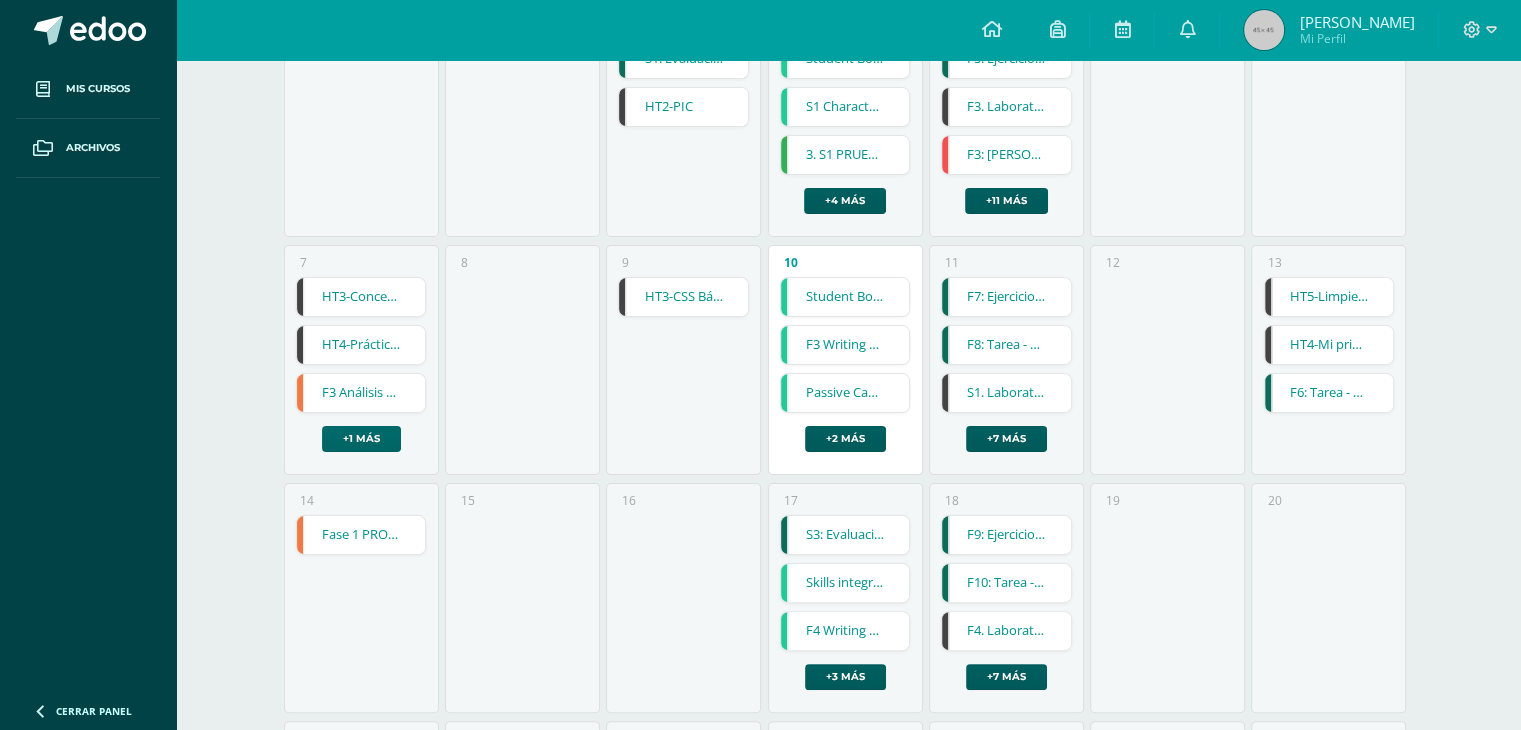 click on "+1 más" at bounding box center [361, 439] 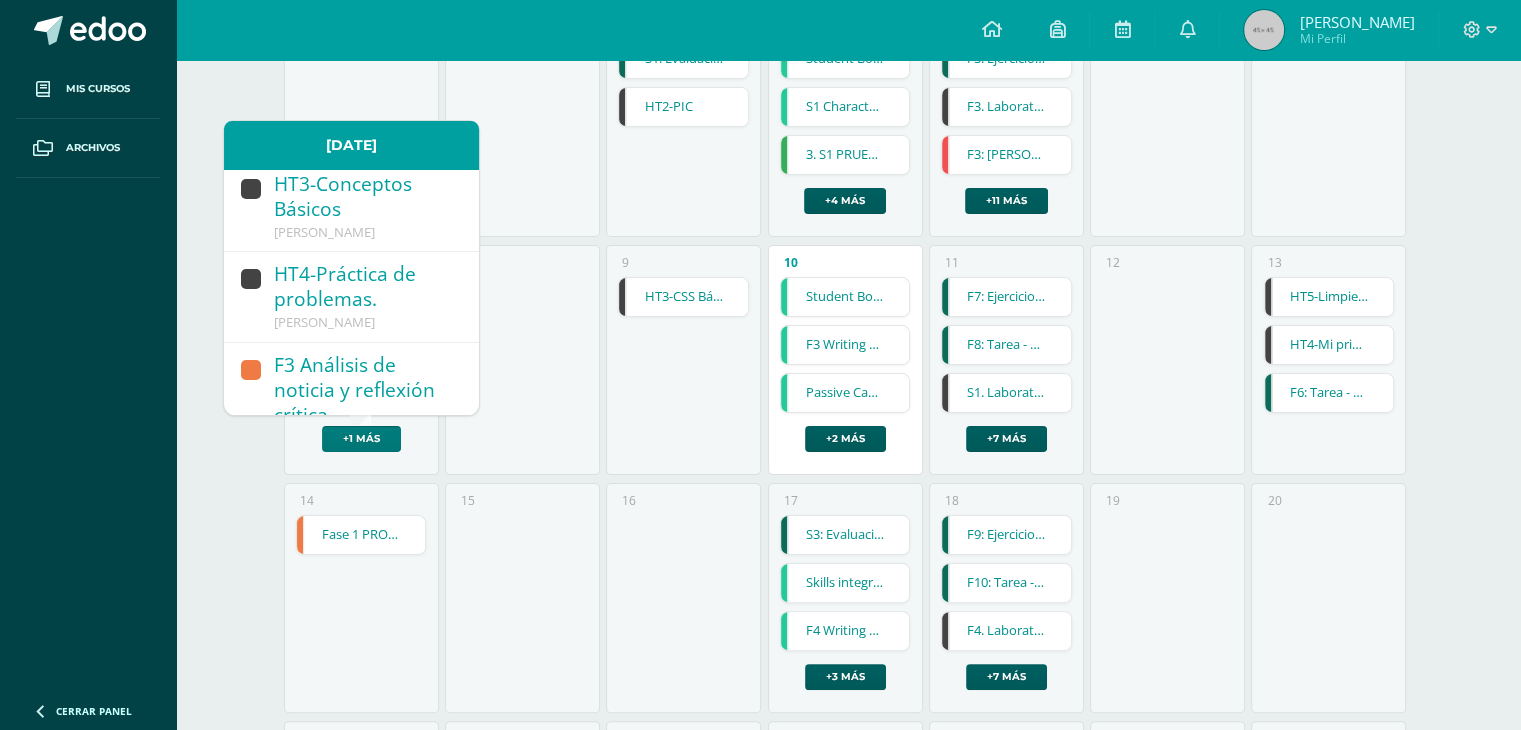 scroll, scrollTop: 0, scrollLeft: 0, axis: both 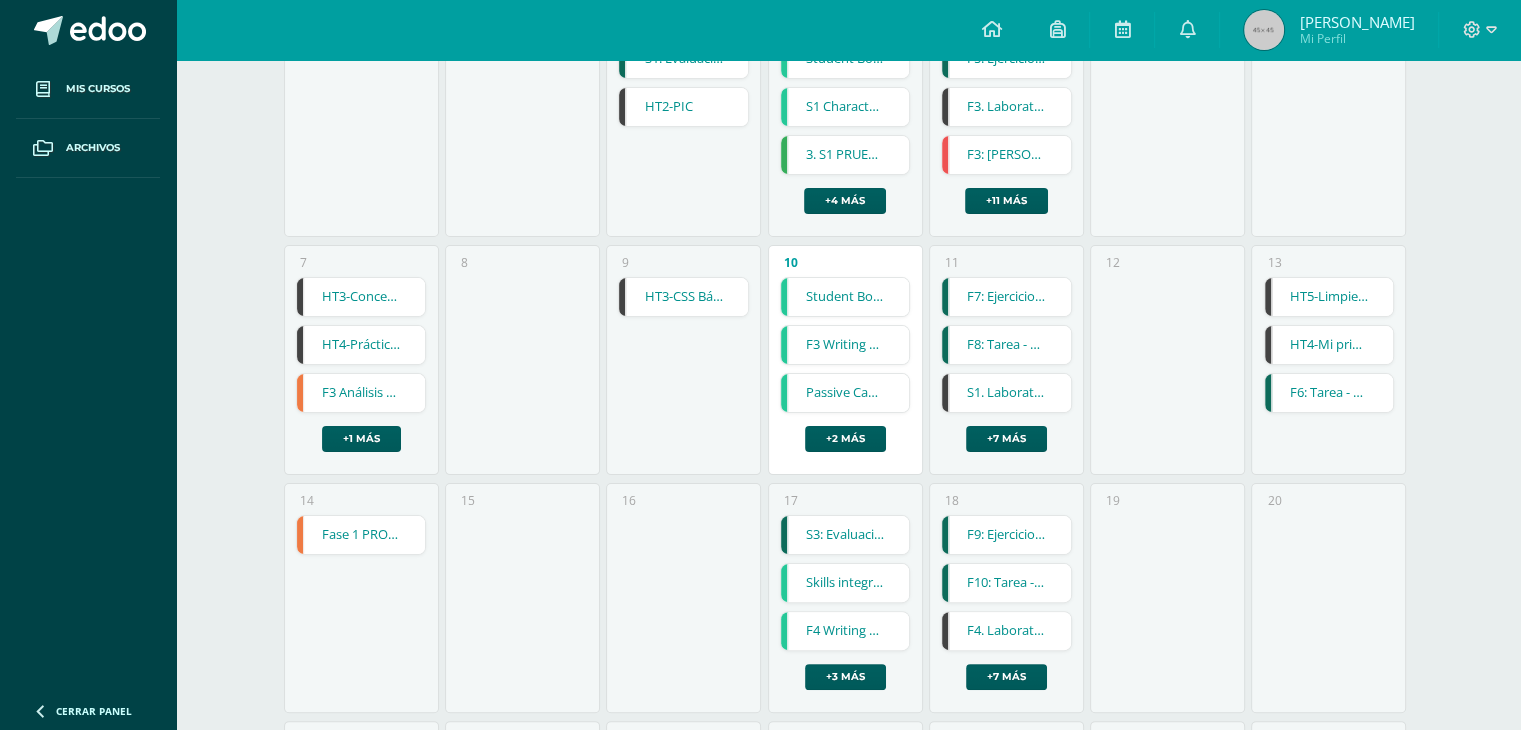 click on "5" at bounding box center [1167, 122] 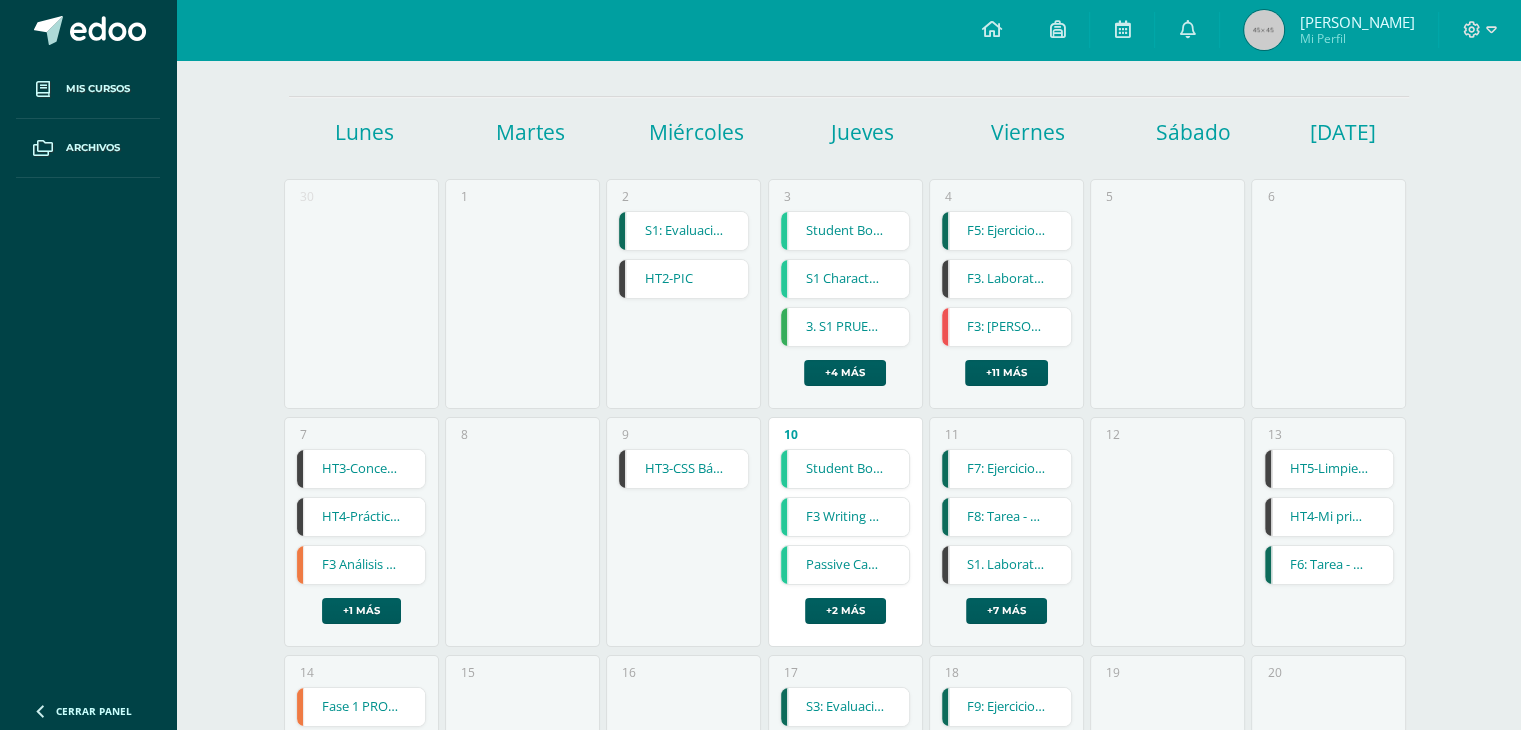 scroll, scrollTop: 168, scrollLeft: 0, axis: vertical 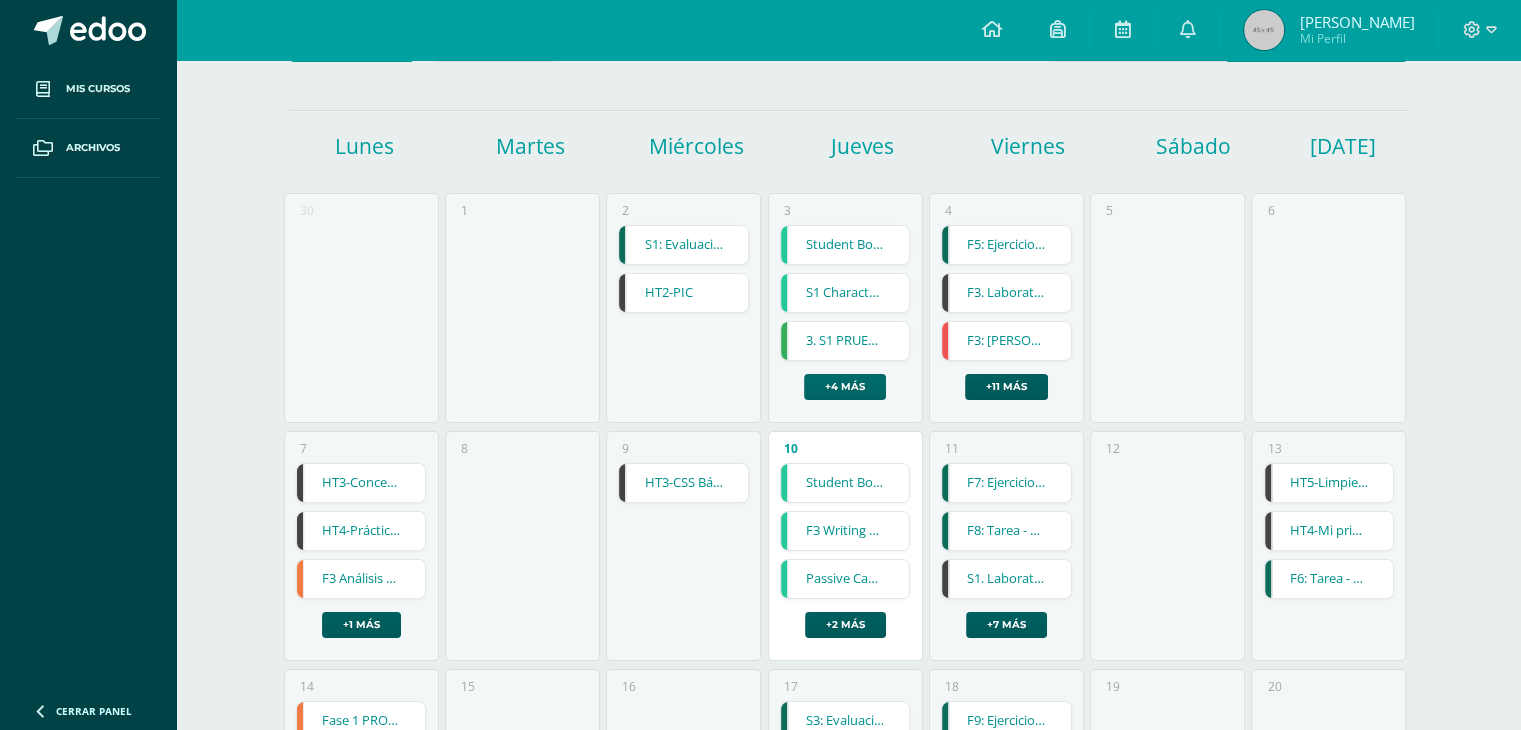click on "+4 más" at bounding box center (845, 387) 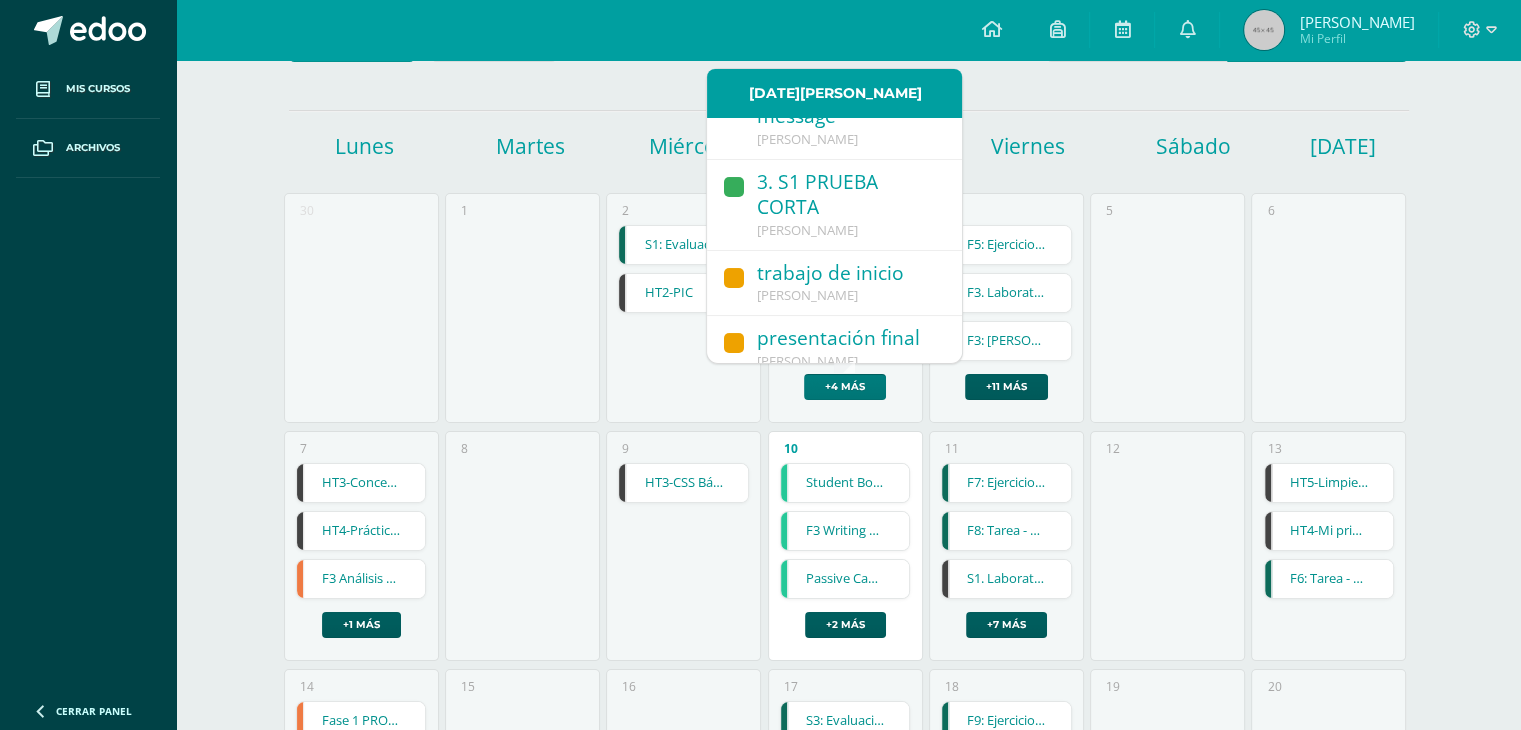 scroll, scrollTop: 411, scrollLeft: 0, axis: vertical 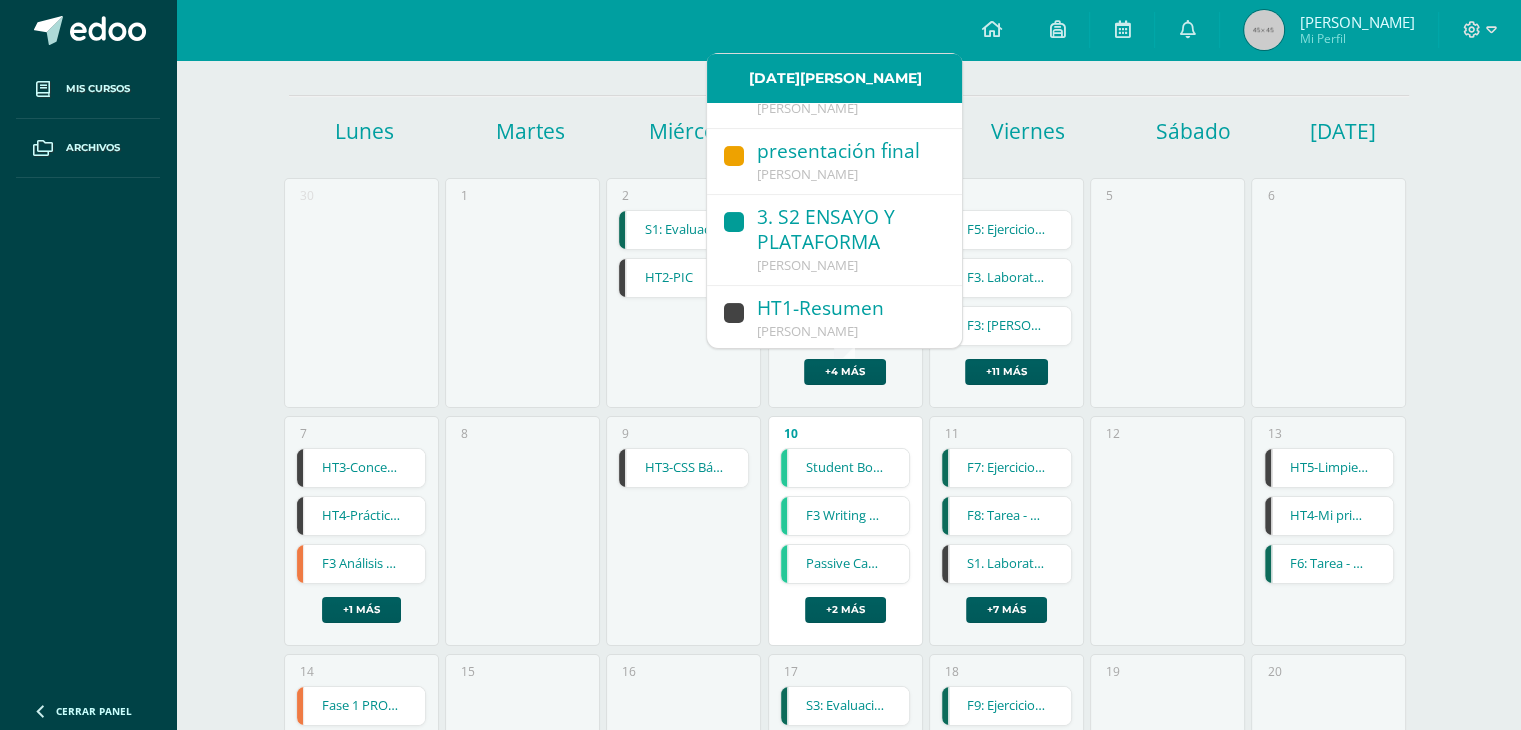 click on "HT1-Resumen" at bounding box center (849, 309) 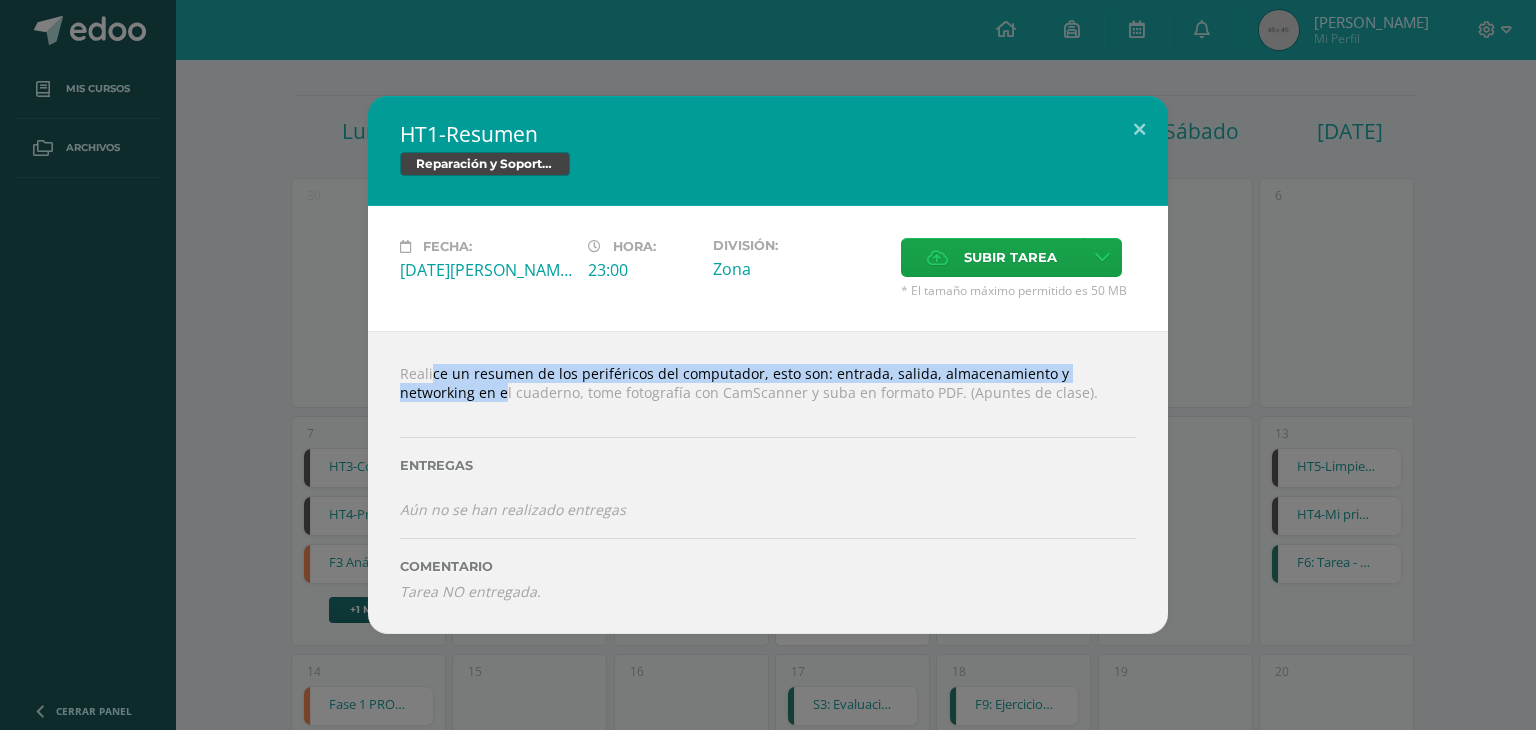 drag, startPoint x: 384, startPoint y: 370, endPoint x: 1134, endPoint y: 357, distance: 750.1127 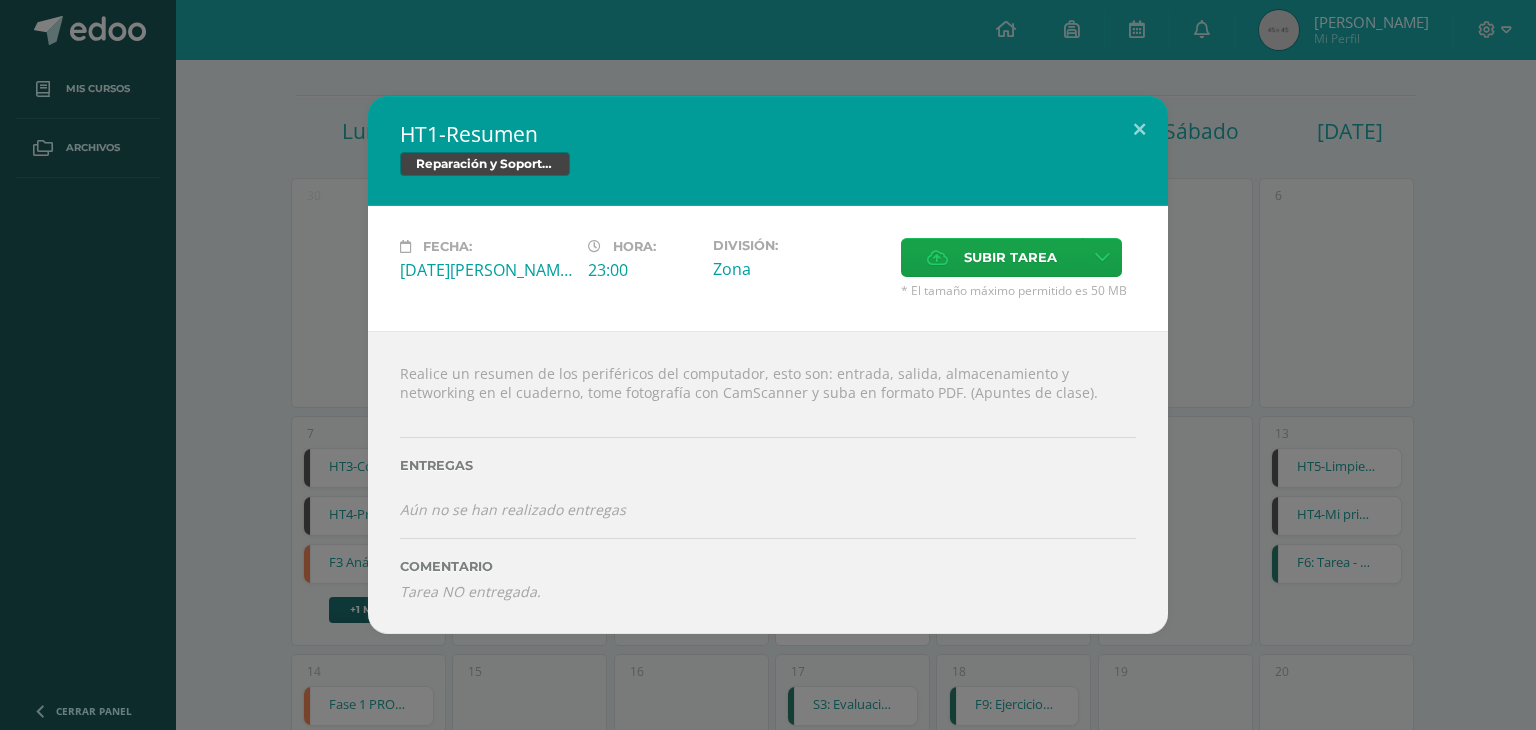click on "Fecha:
[DATE][PERSON_NAME]:
23:00
División:
Zona" at bounding box center [768, 268] 